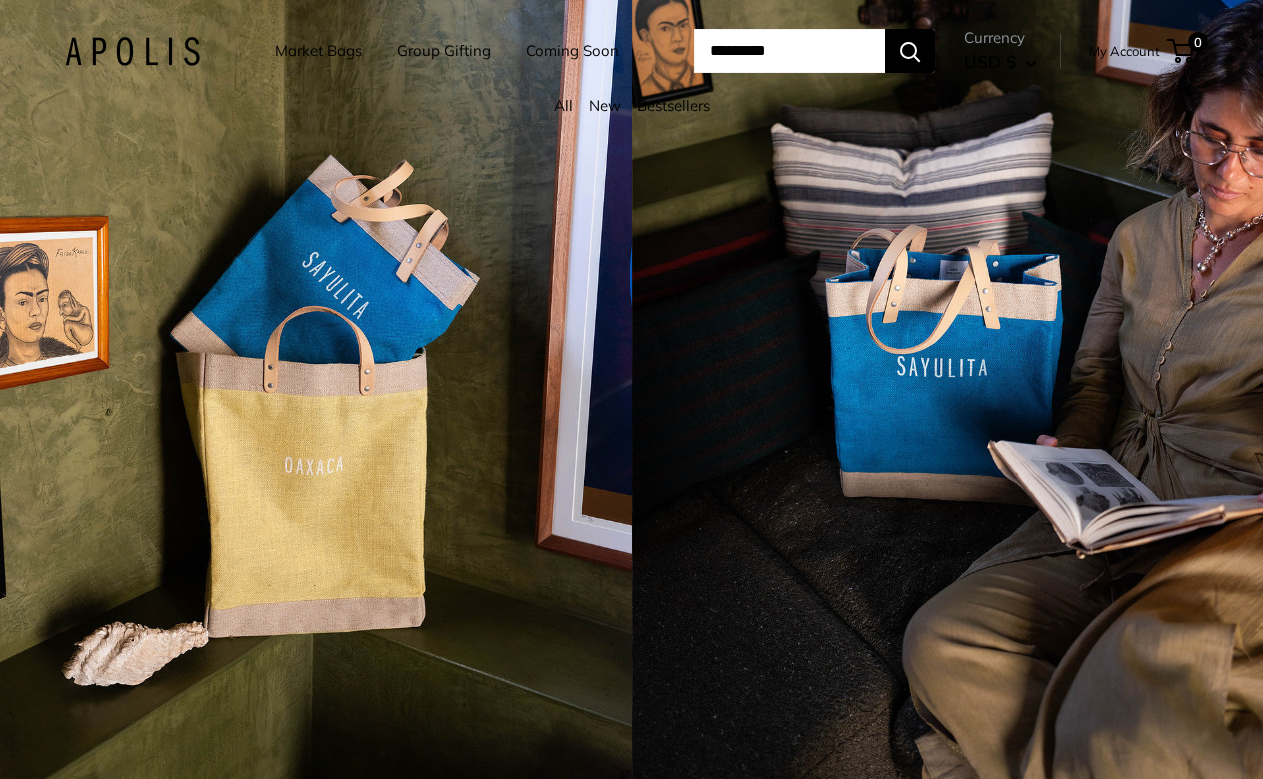 scroll, scrollTop: 0, scrollLeft: 0, axis: both 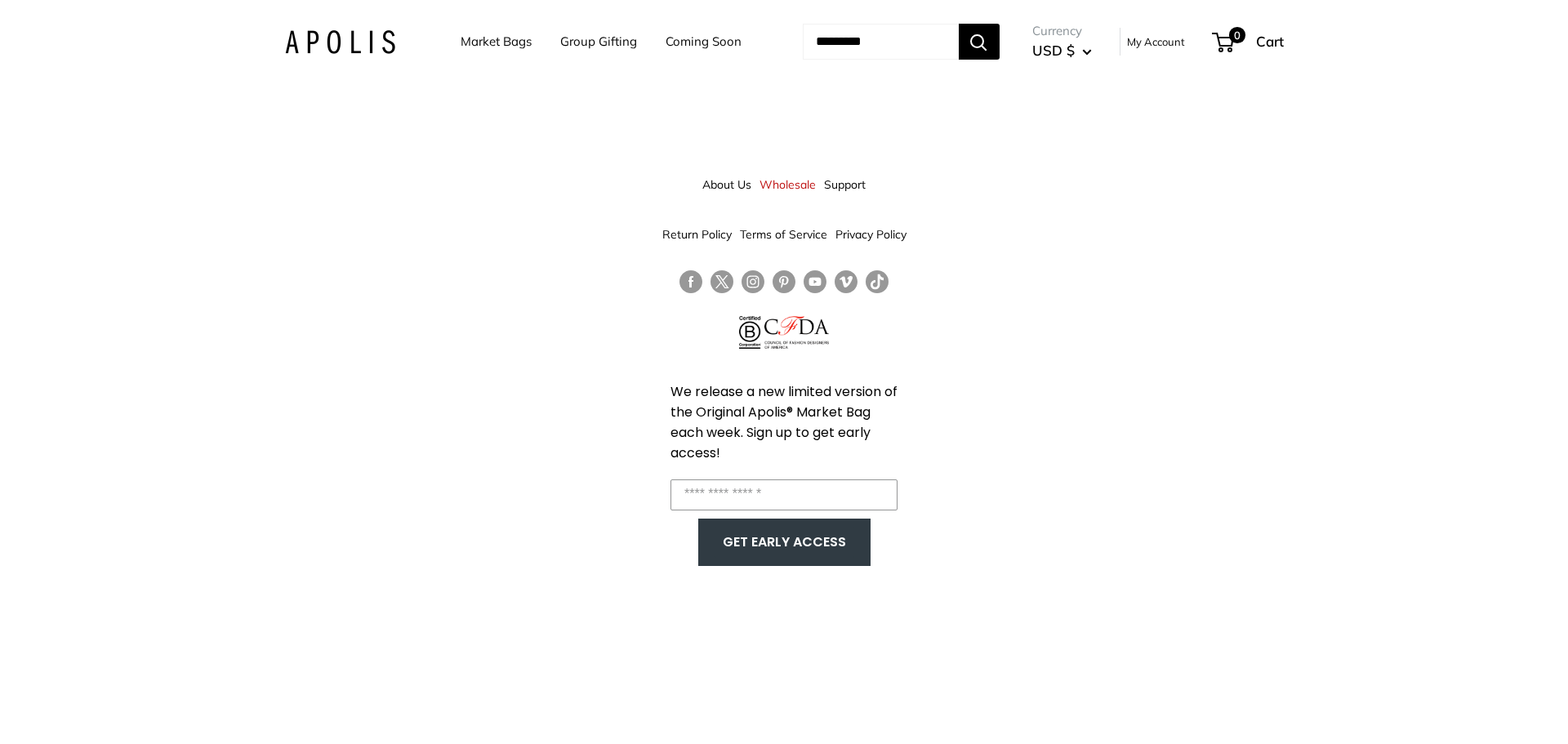 click on "Market Bags" at bounding box center (496, 42) 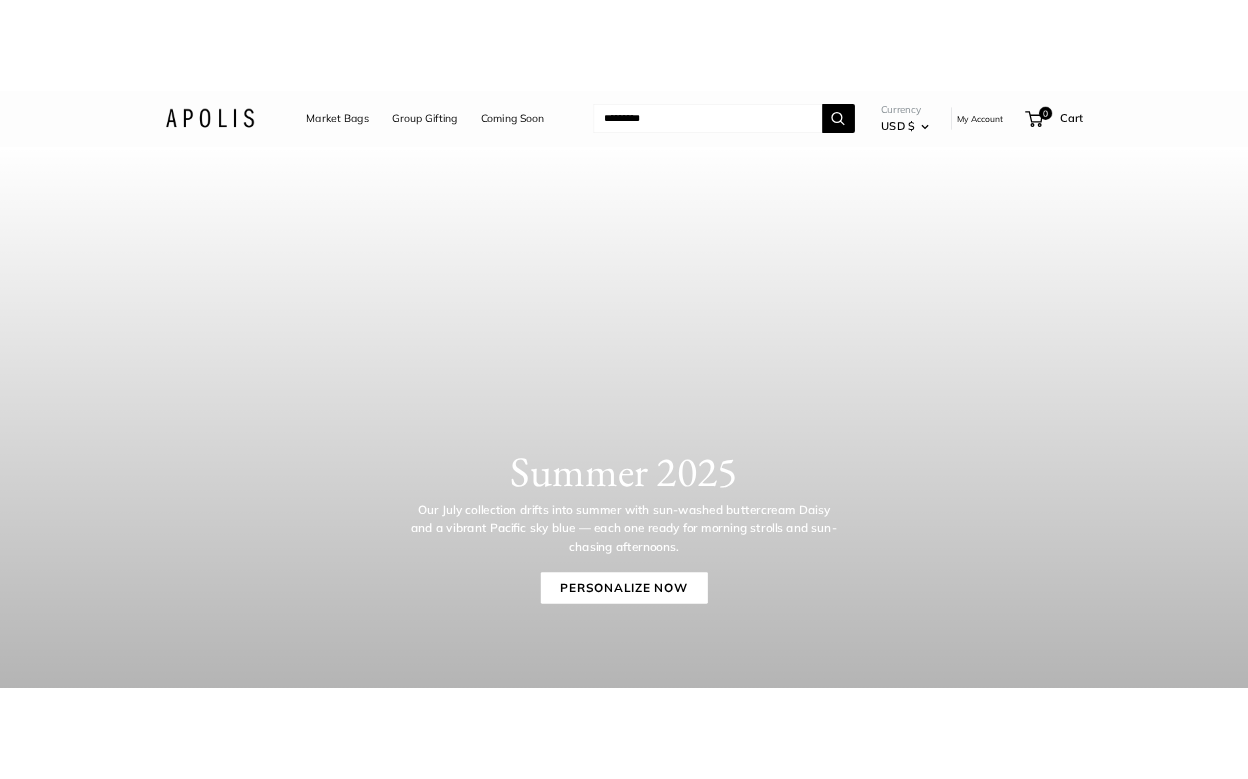 scroll, scrollTop: 0, scrollLeft: 0, axis: both 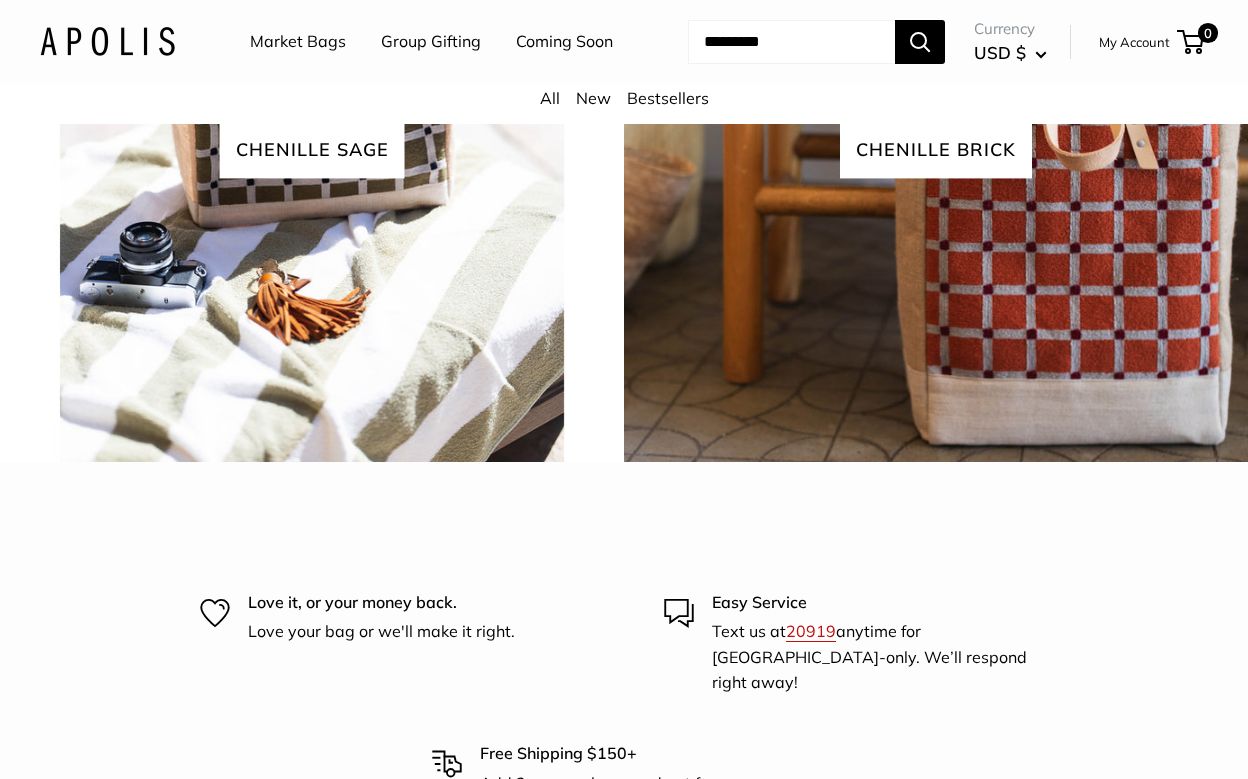click on "Explore
Our collections View all
Chenille sage
chenille brick" at bounding box center (624, 85) 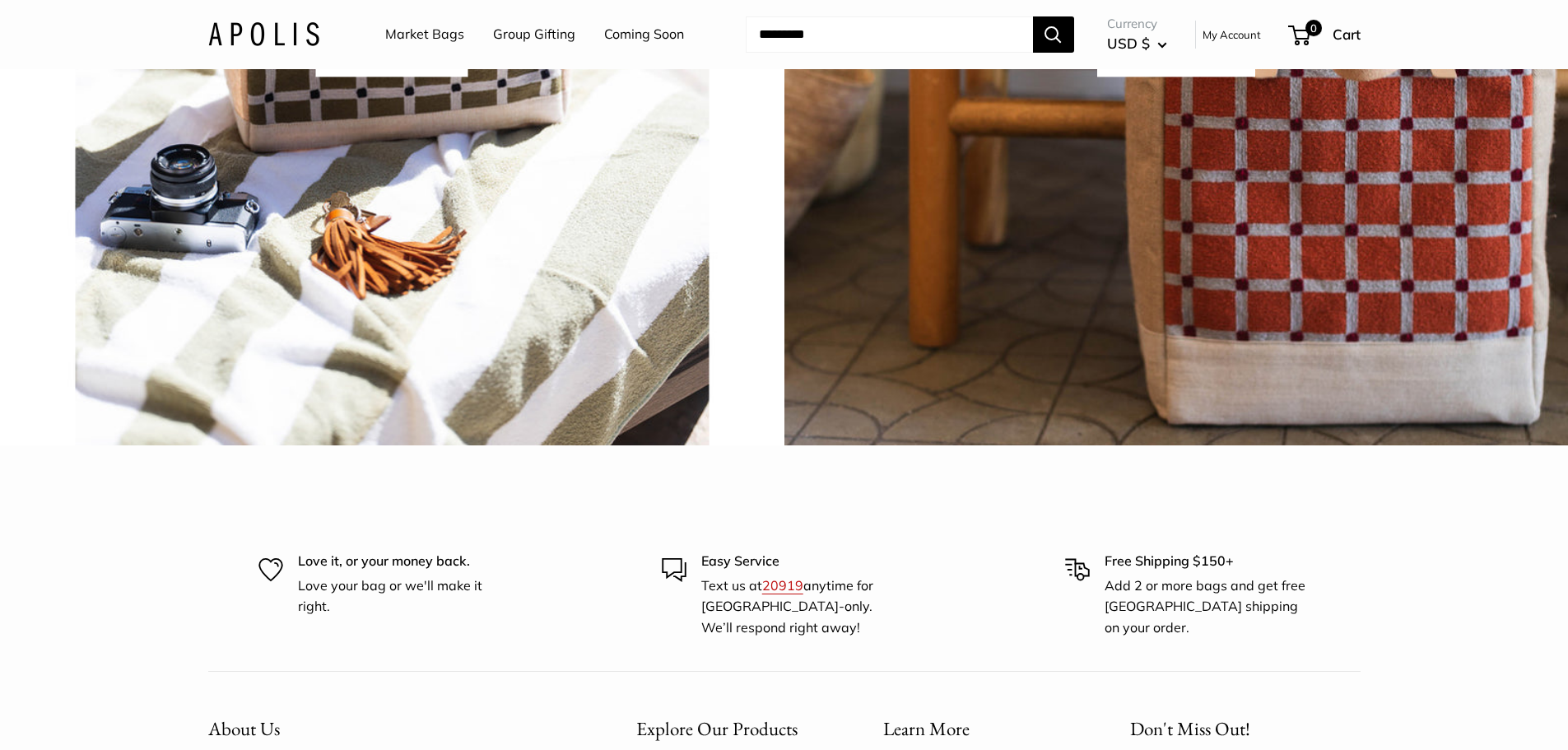 scroll, scrollTop: 4446, scrollLeft: 0, axis: vertical 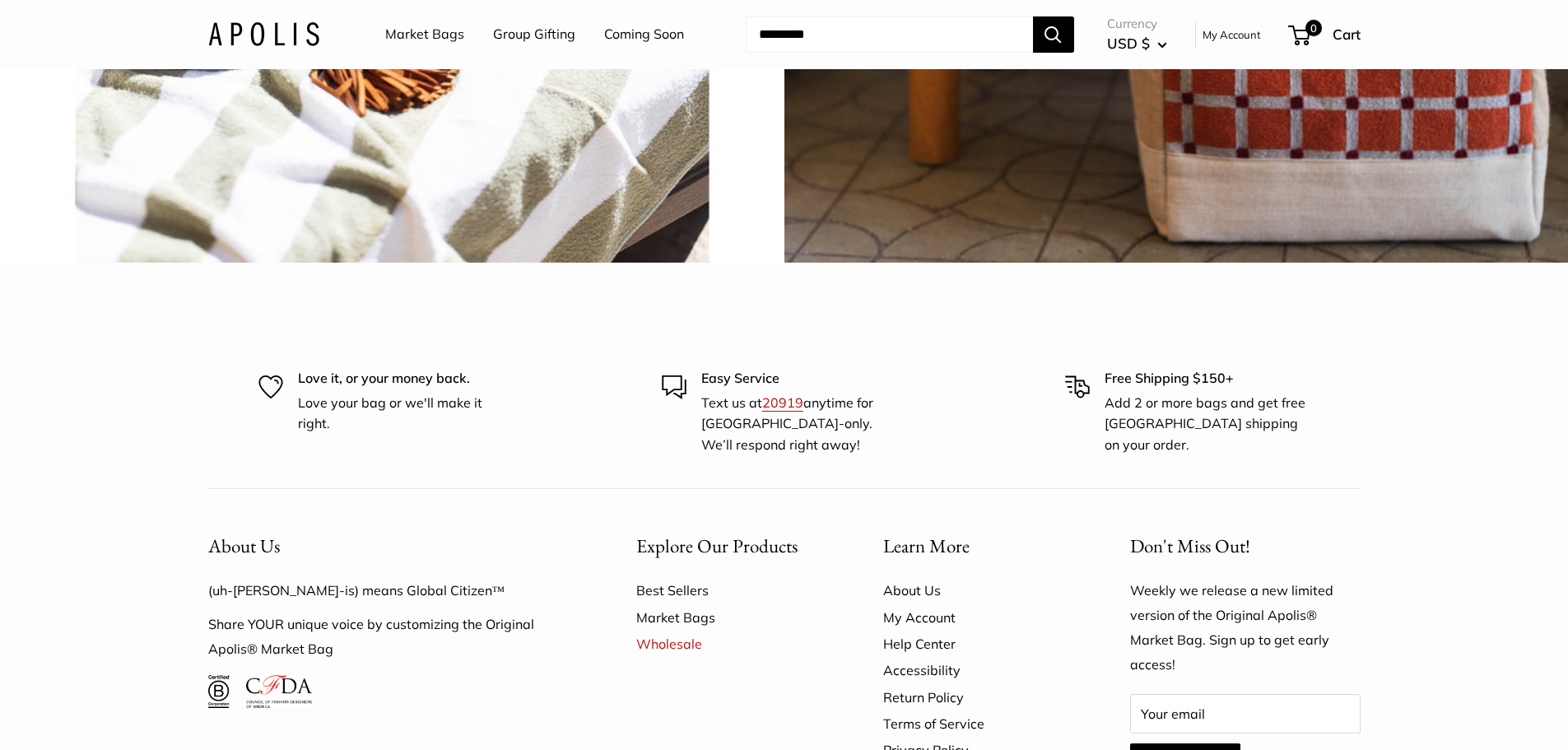click on "Market Bags" at bounding box center (425, 35) 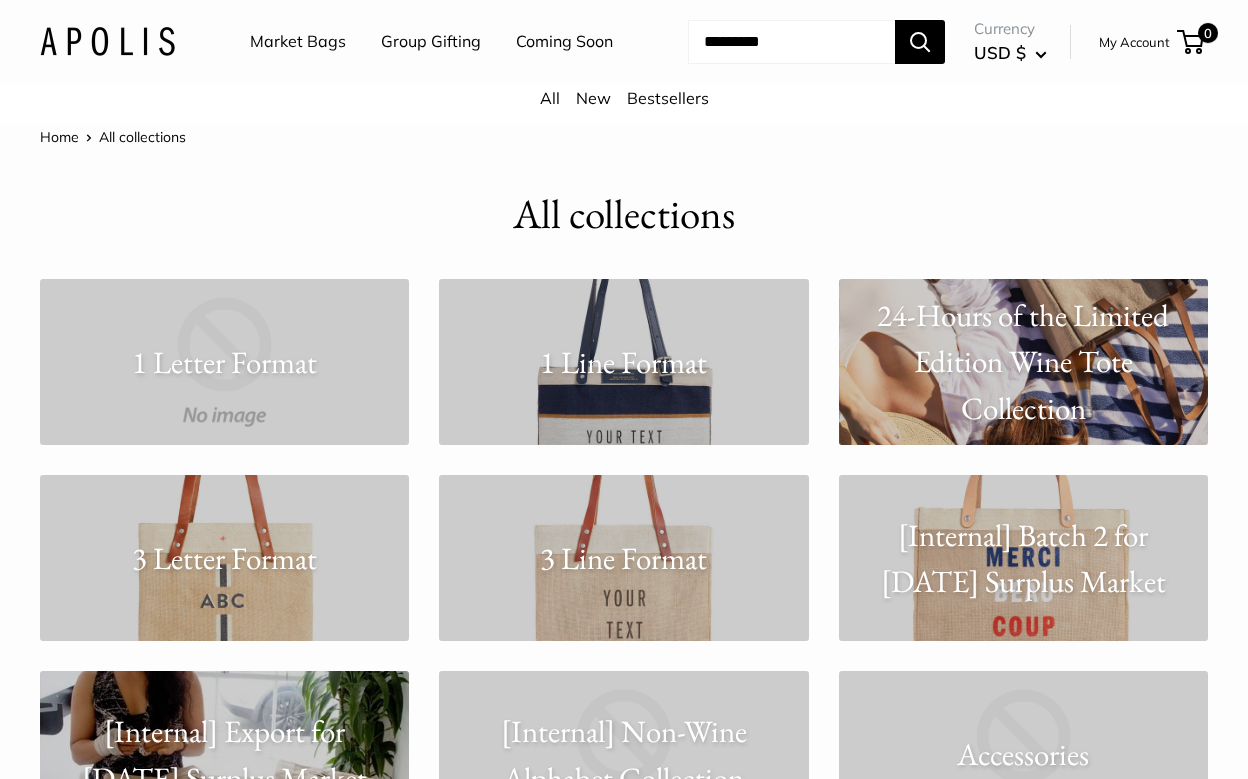 scroll, scrollTop: 0, scrollLeft: 0, axis: both 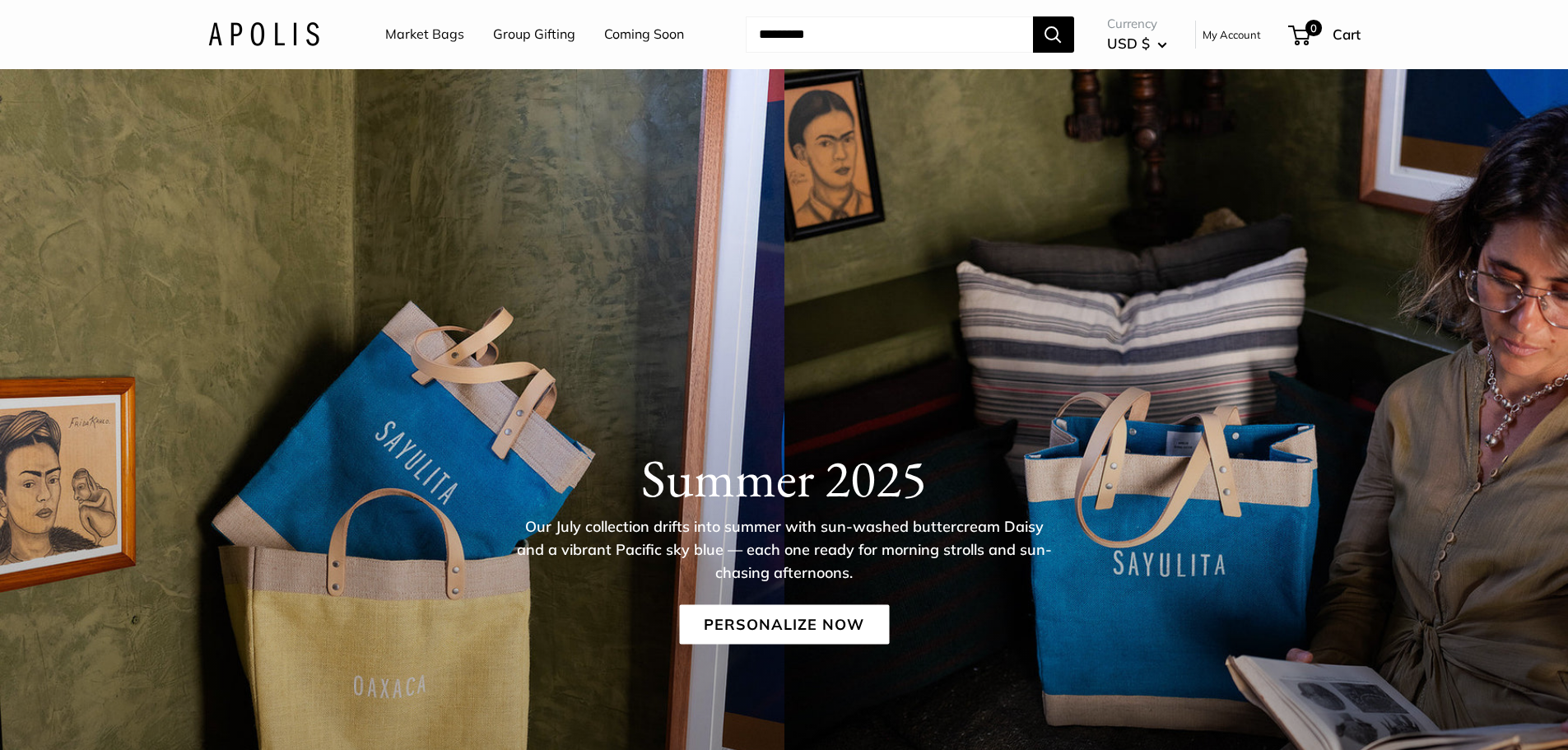 click on "Market Bags" at bounding box center (425, 35) 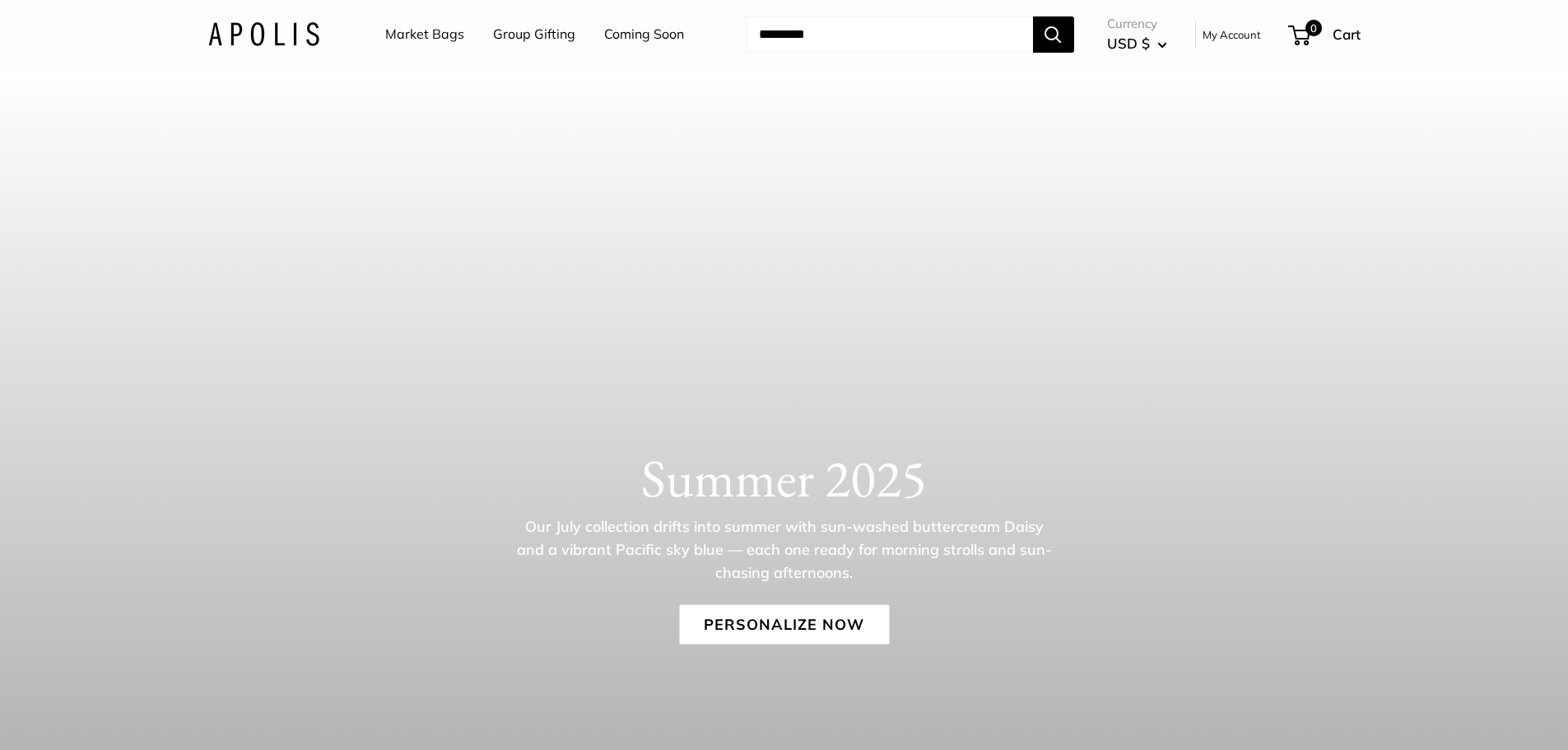 scroll, scrollTop: 0, scrollLeft: 0, axis: both 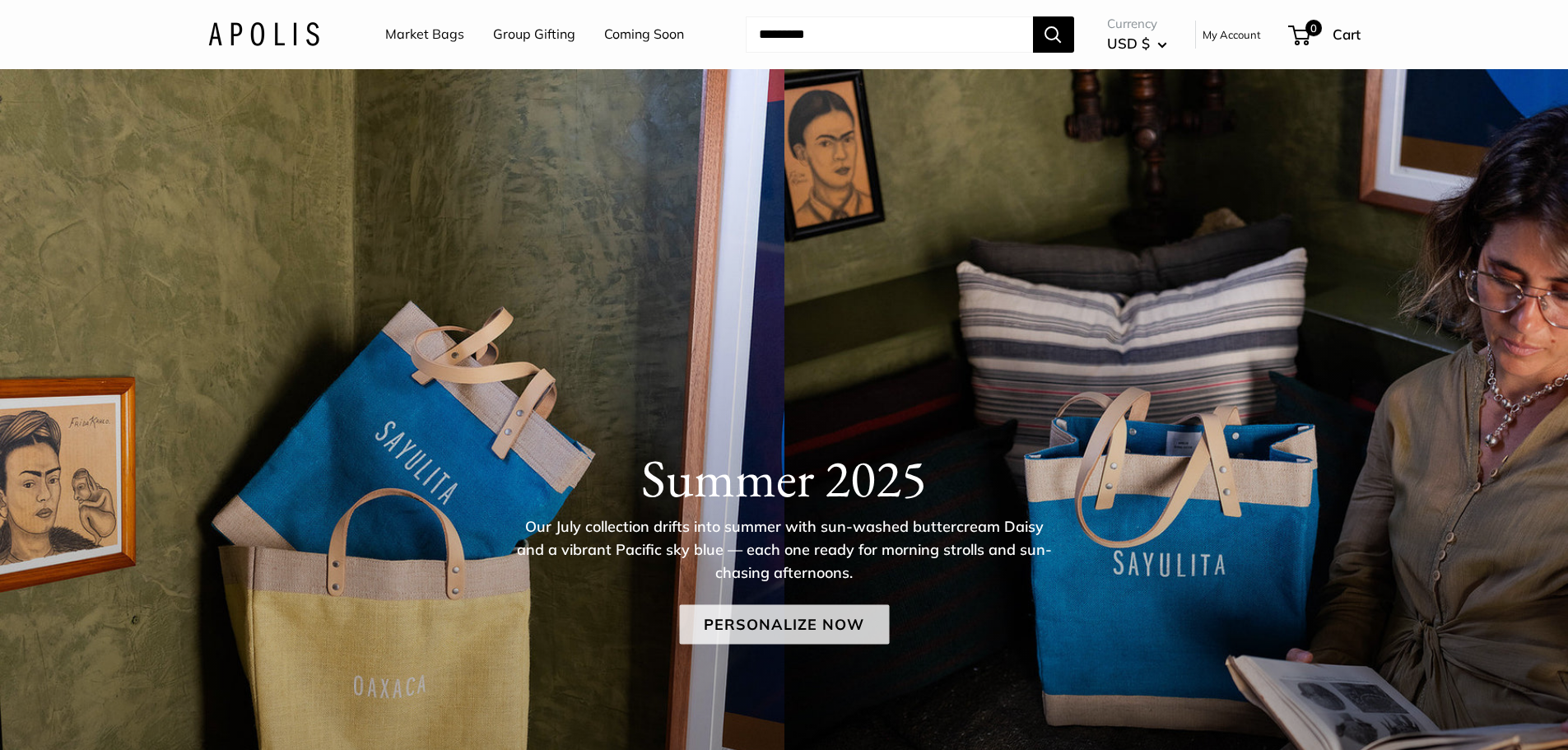 click on "Personalize Now" at bounding box center (784, 625) 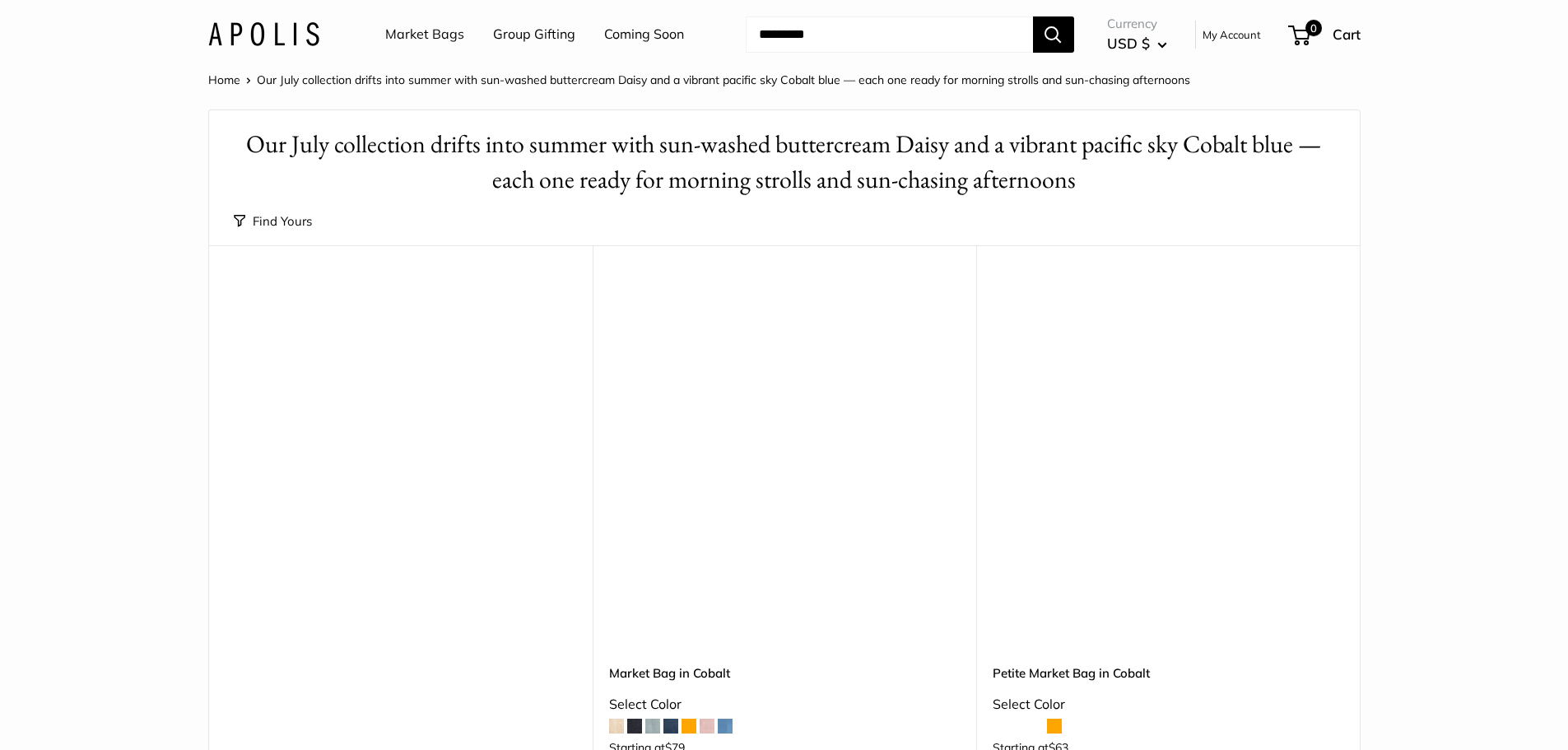 scroll, scrollTop: 0, scrollLeft: 0, axis: both 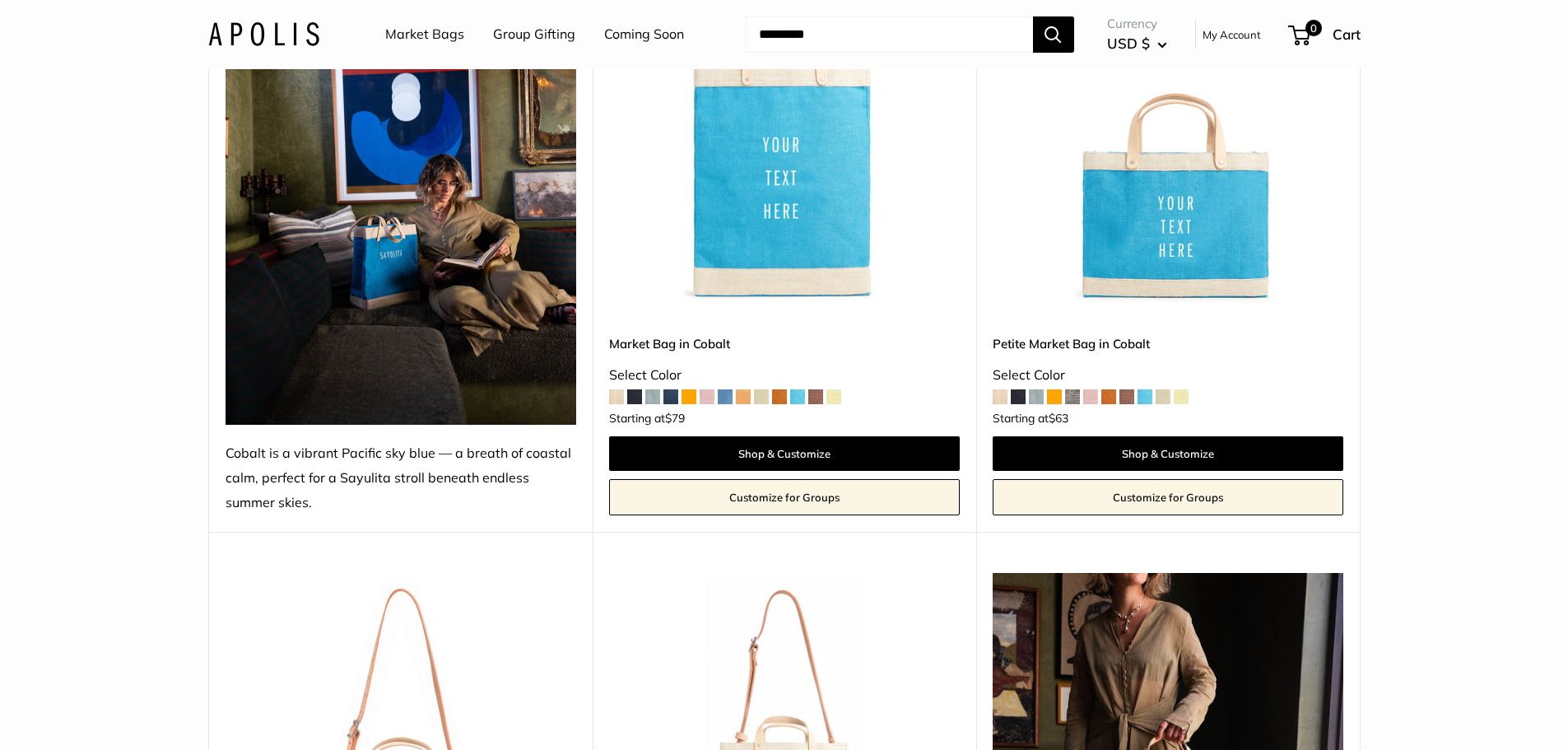 click at bounding box center [1163, 397] 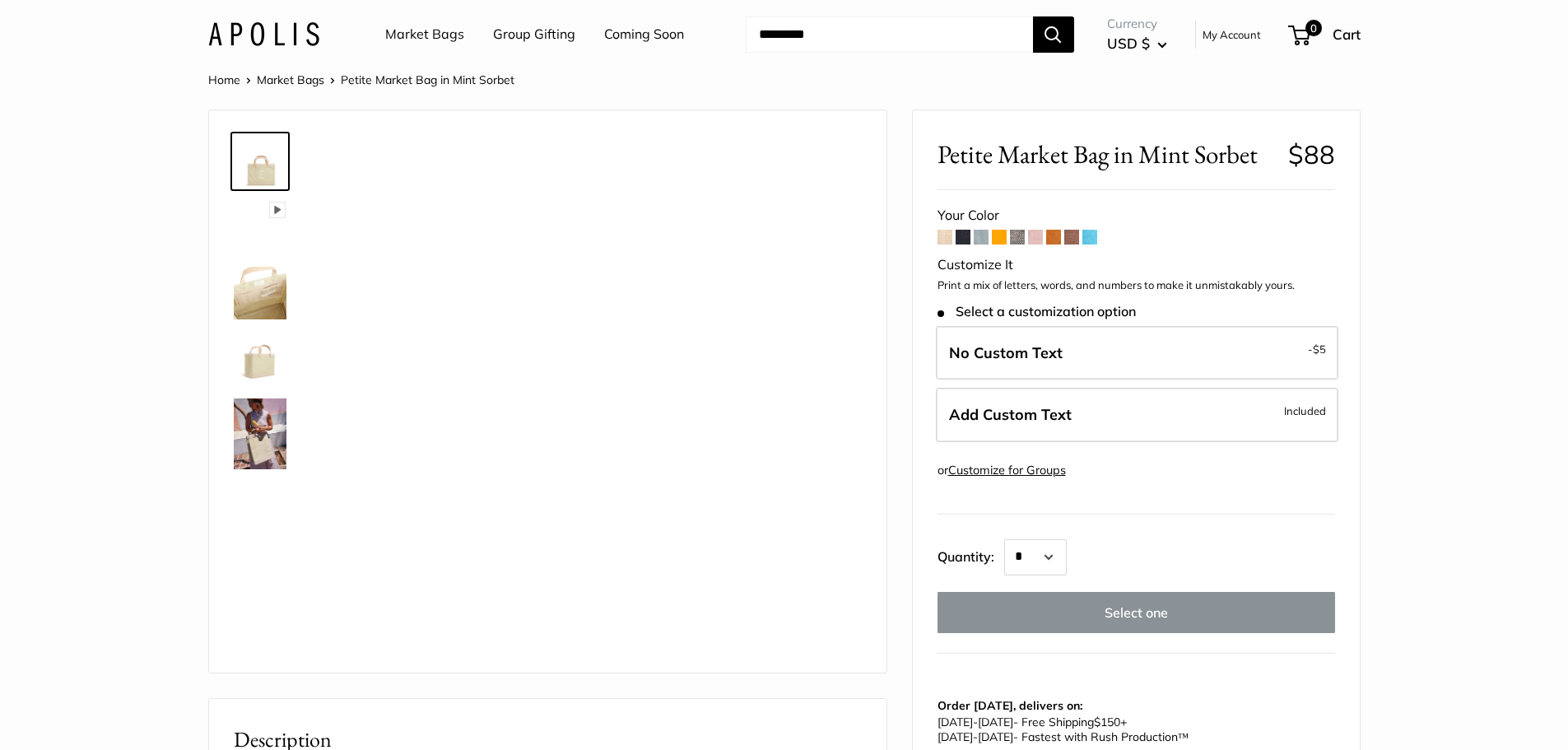 scroll, scrollTop: 0, scrollLeft: 0, axis: both 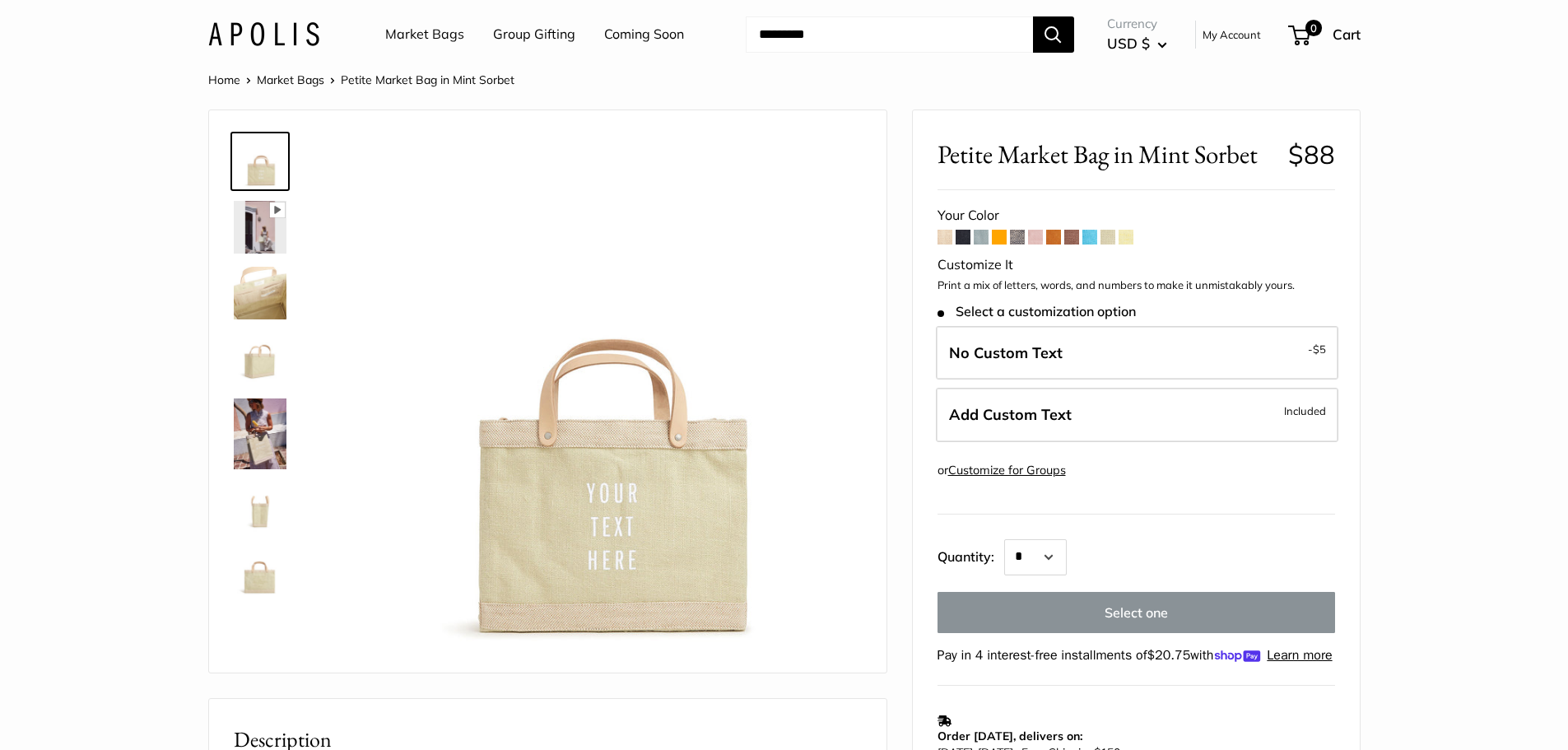 click at bounding box center [1072, 237] 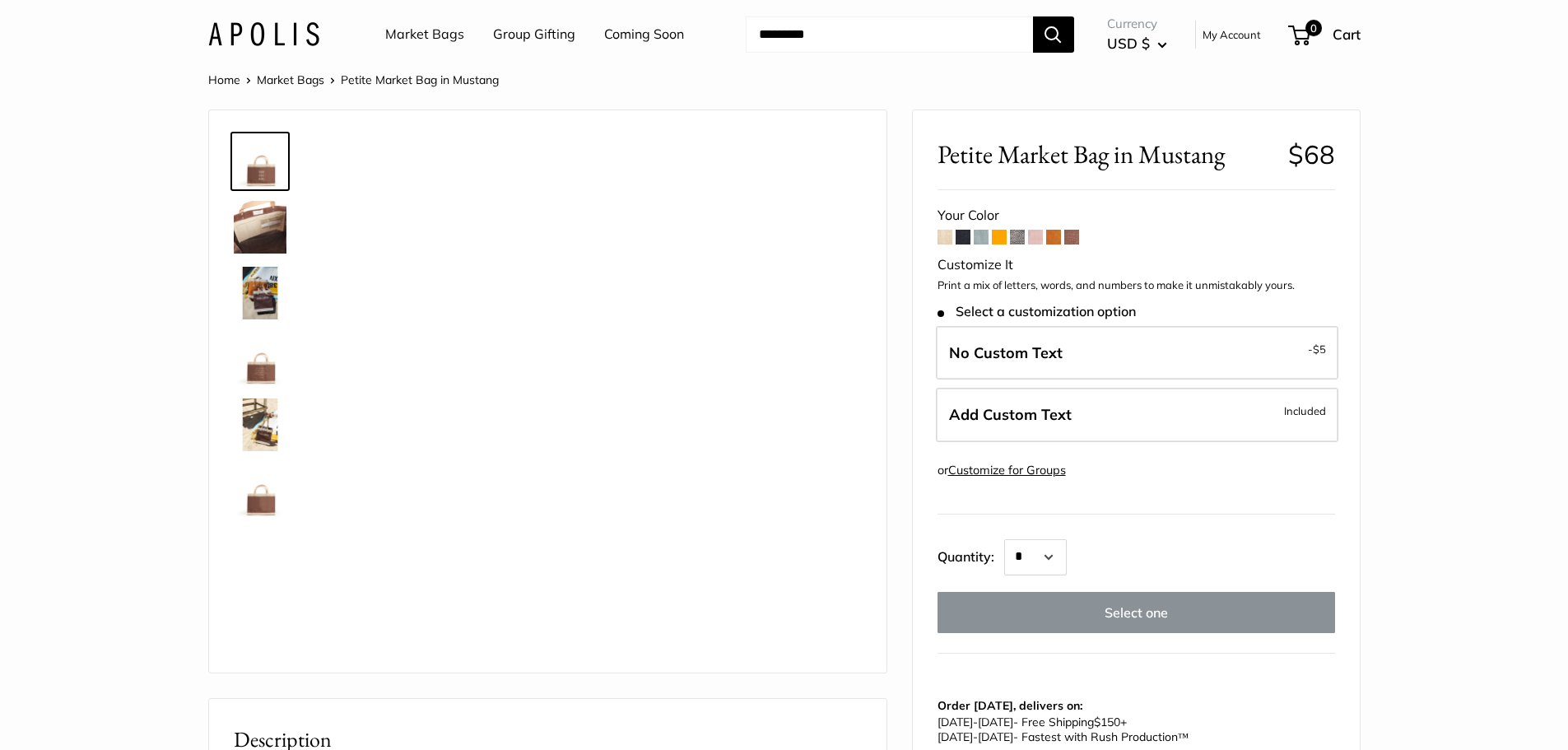 scroll, scrollTop: 0, scrollLeft: 0, axis: both 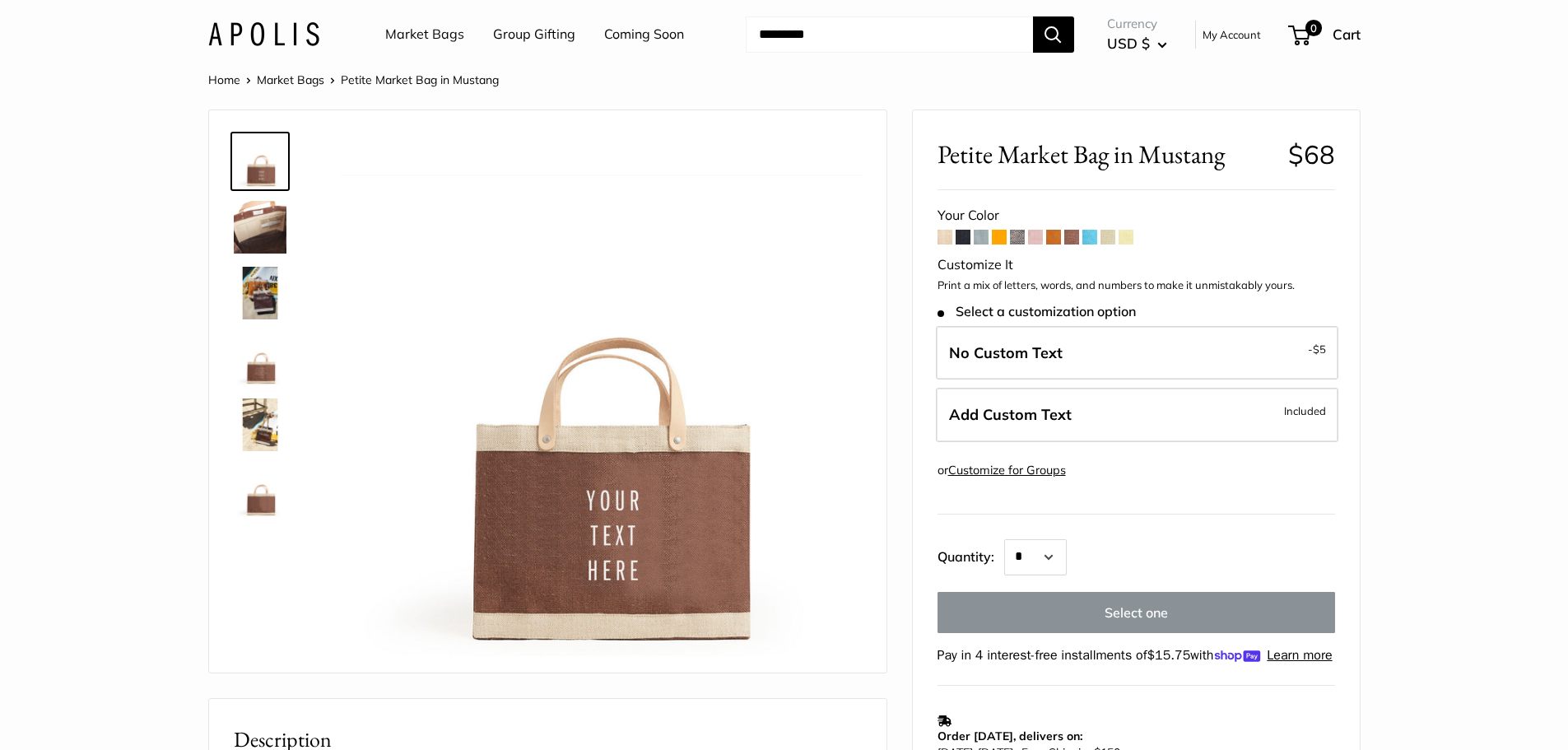 click at bounding box center (945, 237) 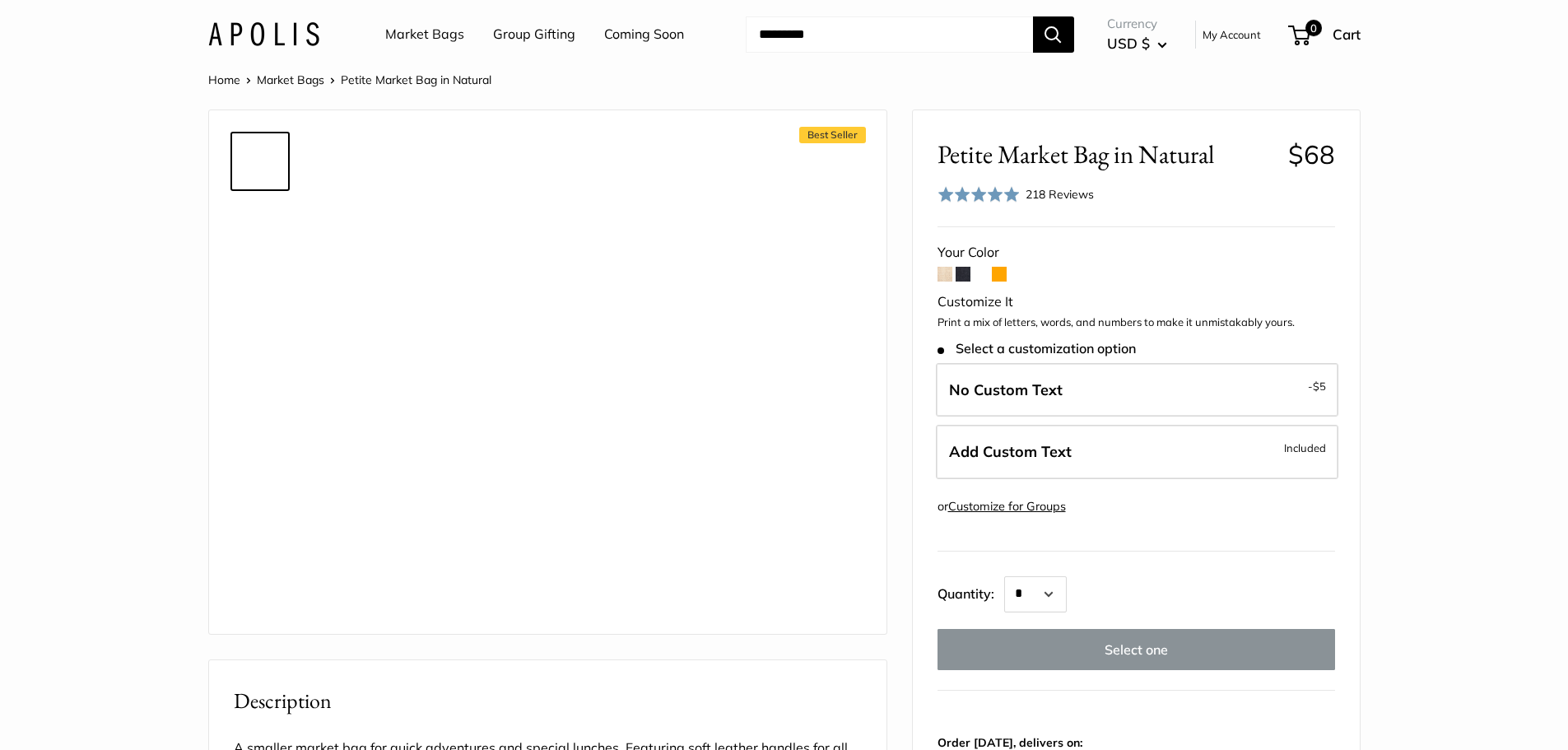 scroll, scrollTop: 0, scrollLeft: 0, axis: both 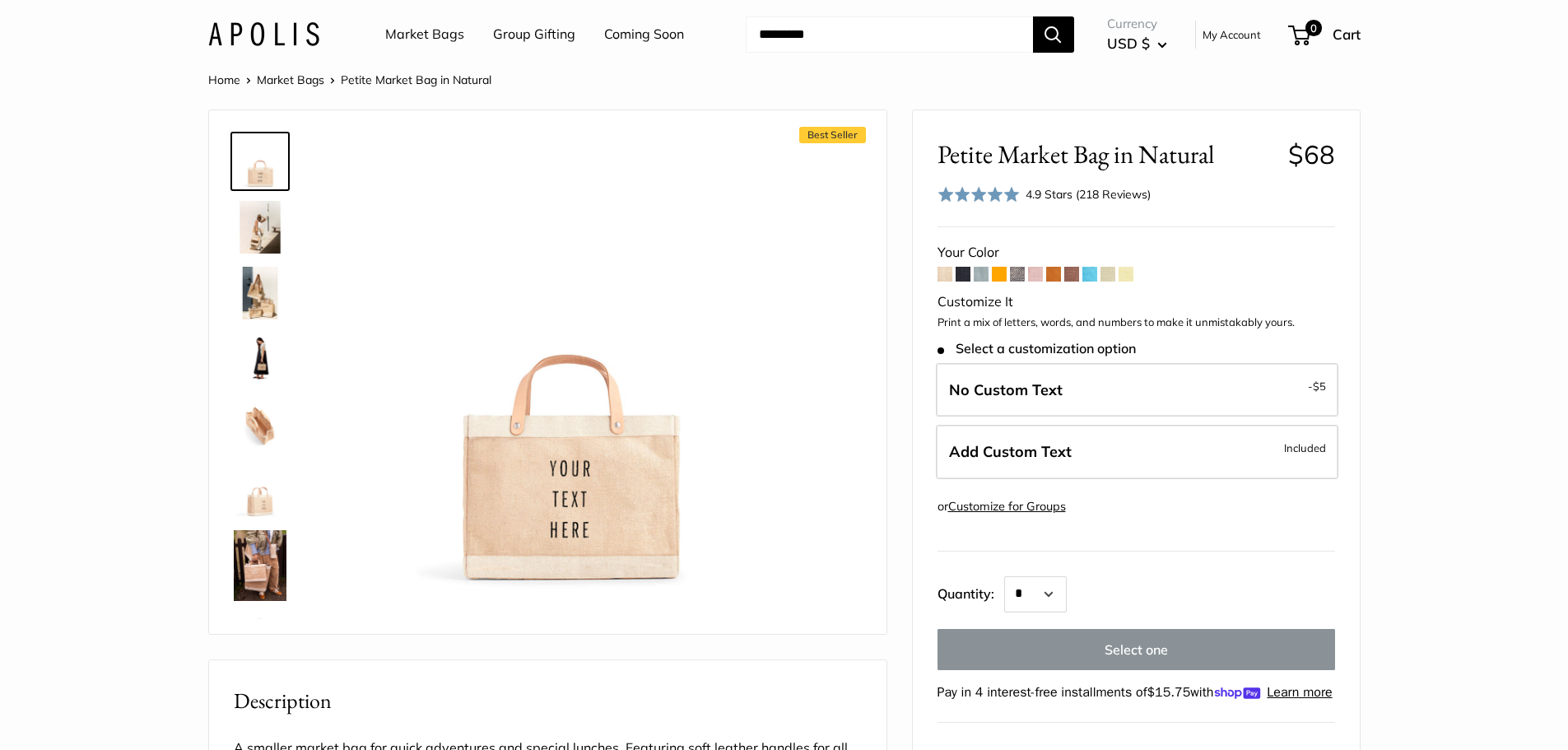 click at bounding box center [1126, 274] 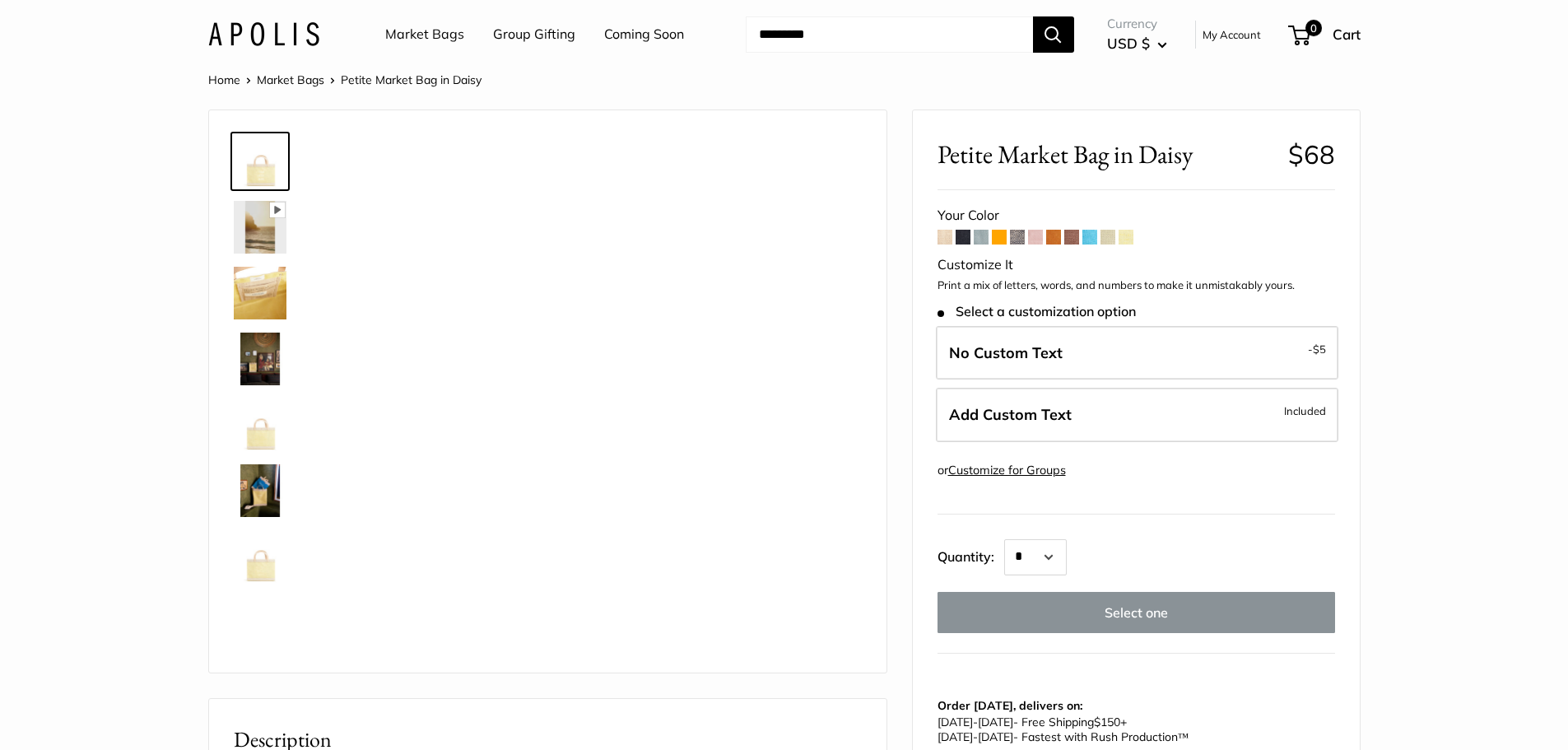 scroll, scrollTop: 0, scrollLeft: 0, axis: both 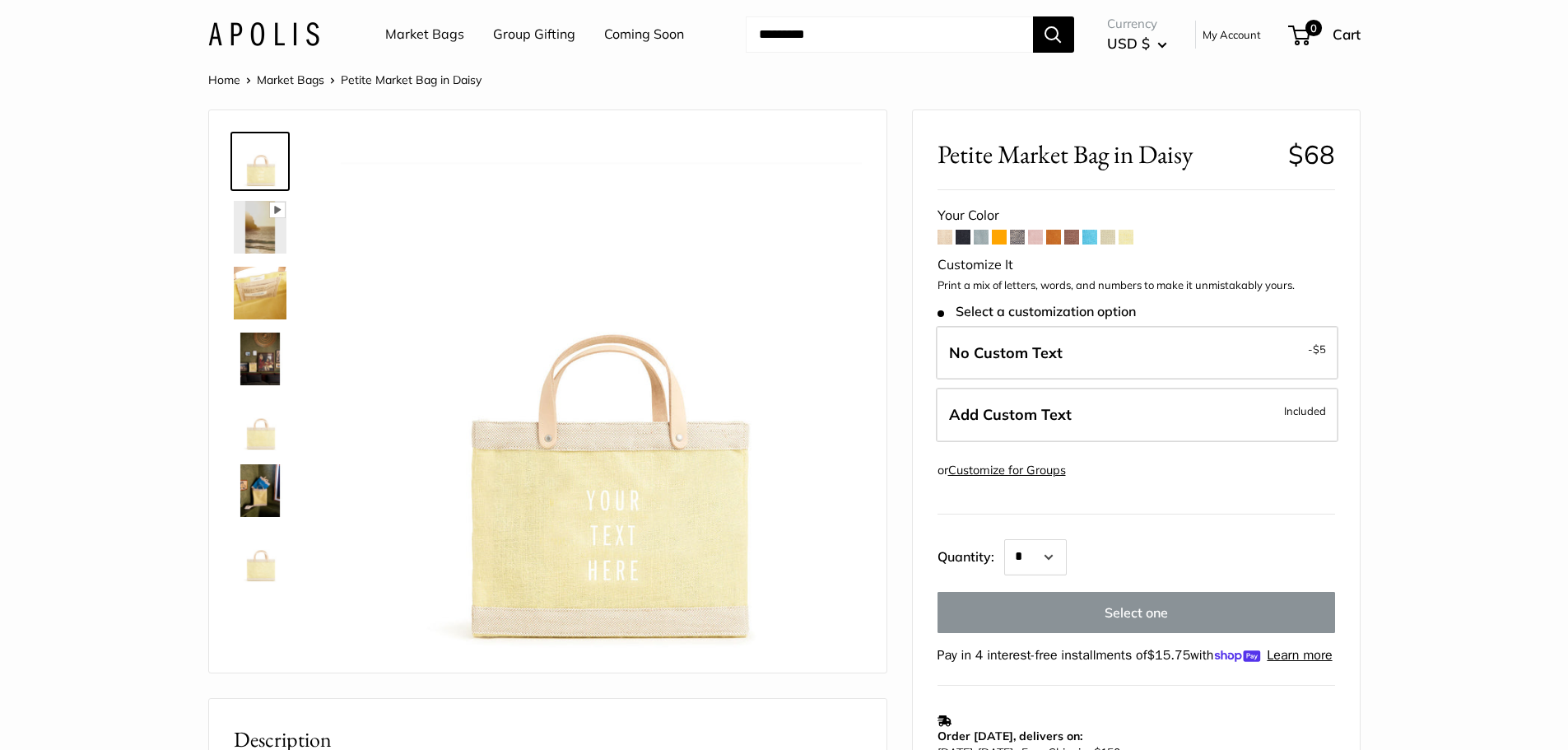 click at bounding box center [1108, 237] 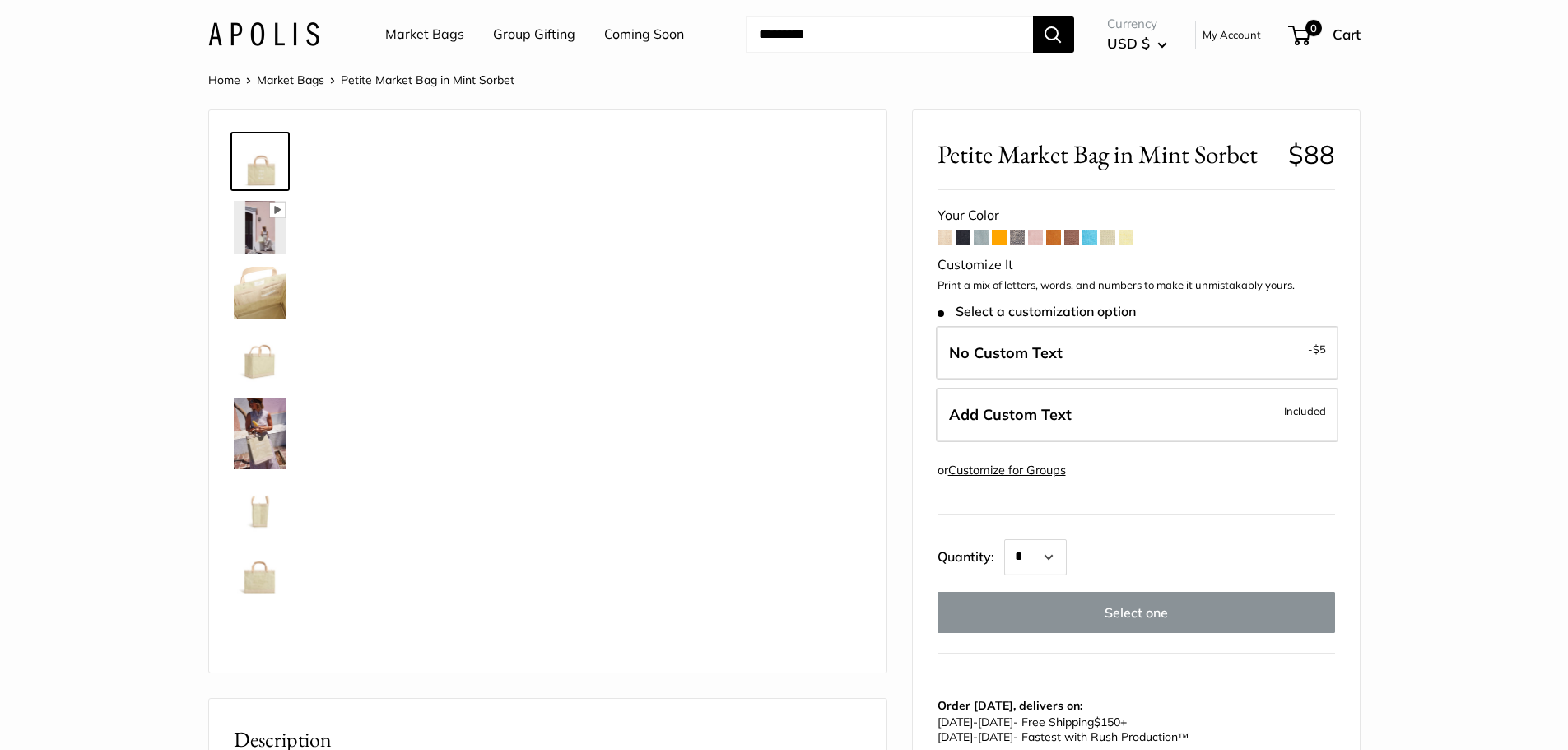 scroll, scrollTop: 0, scrollLeft: 0, axis: both 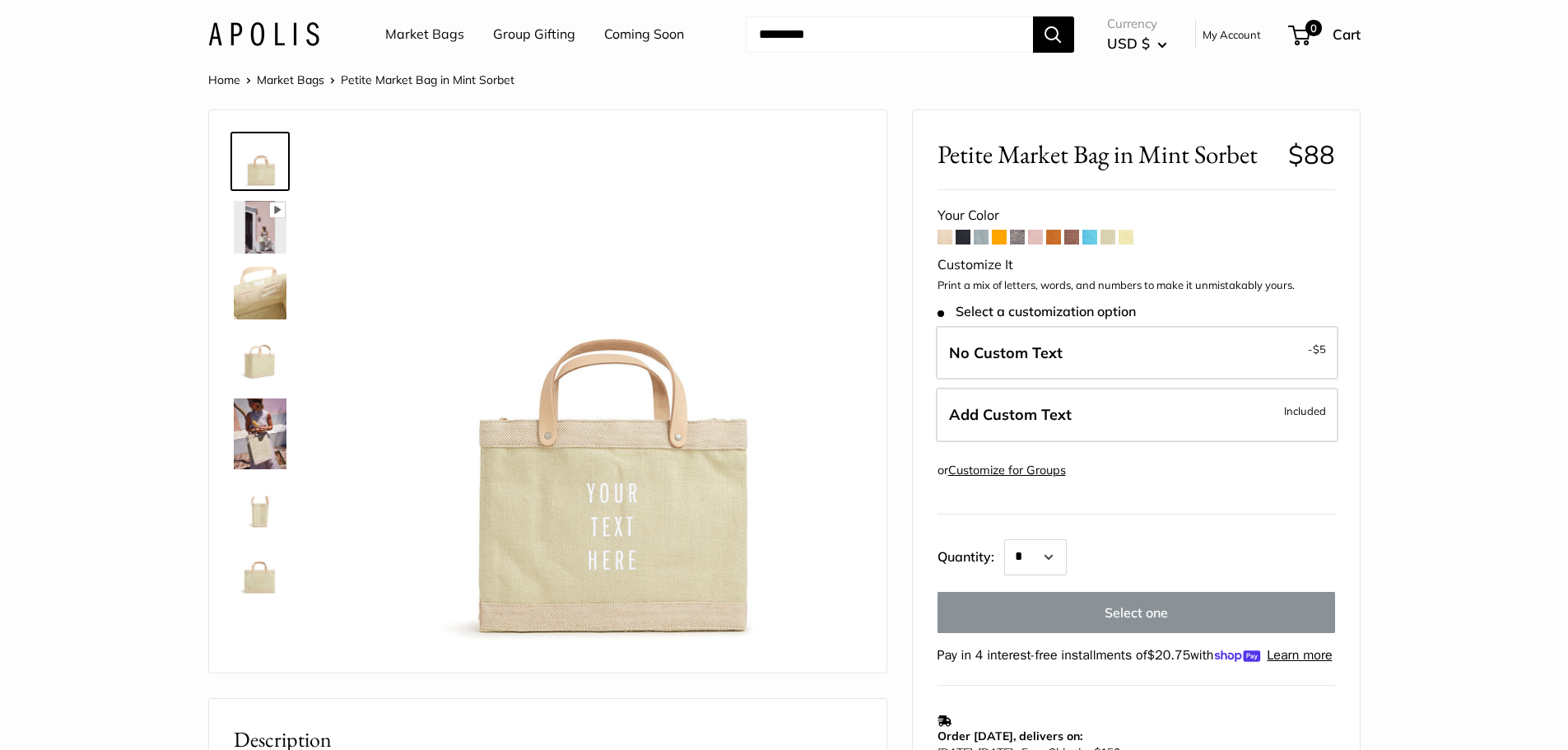 click at bounding box center (981, 237) 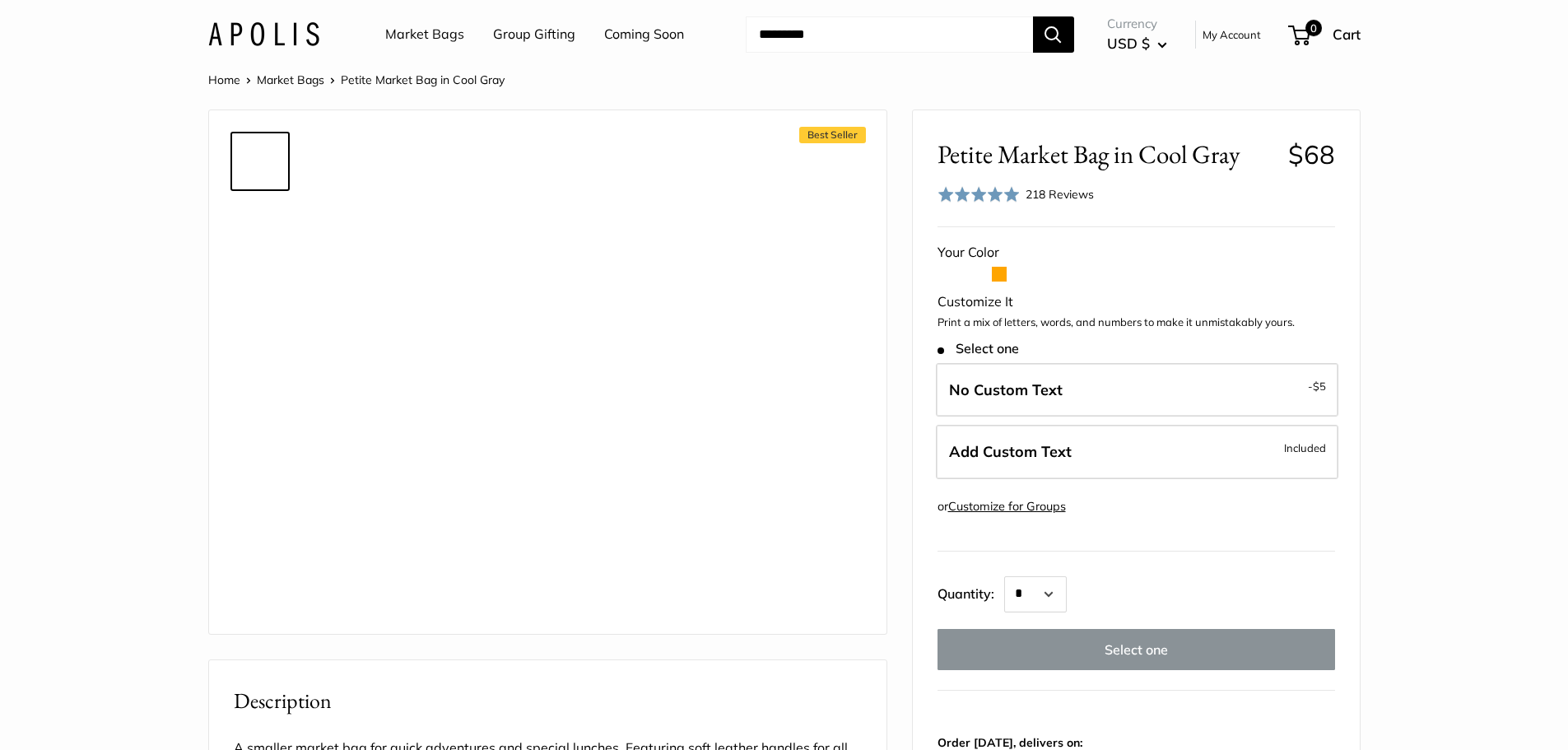 scroll, scrollTop: 0, scrollLeft: 0, axis: both 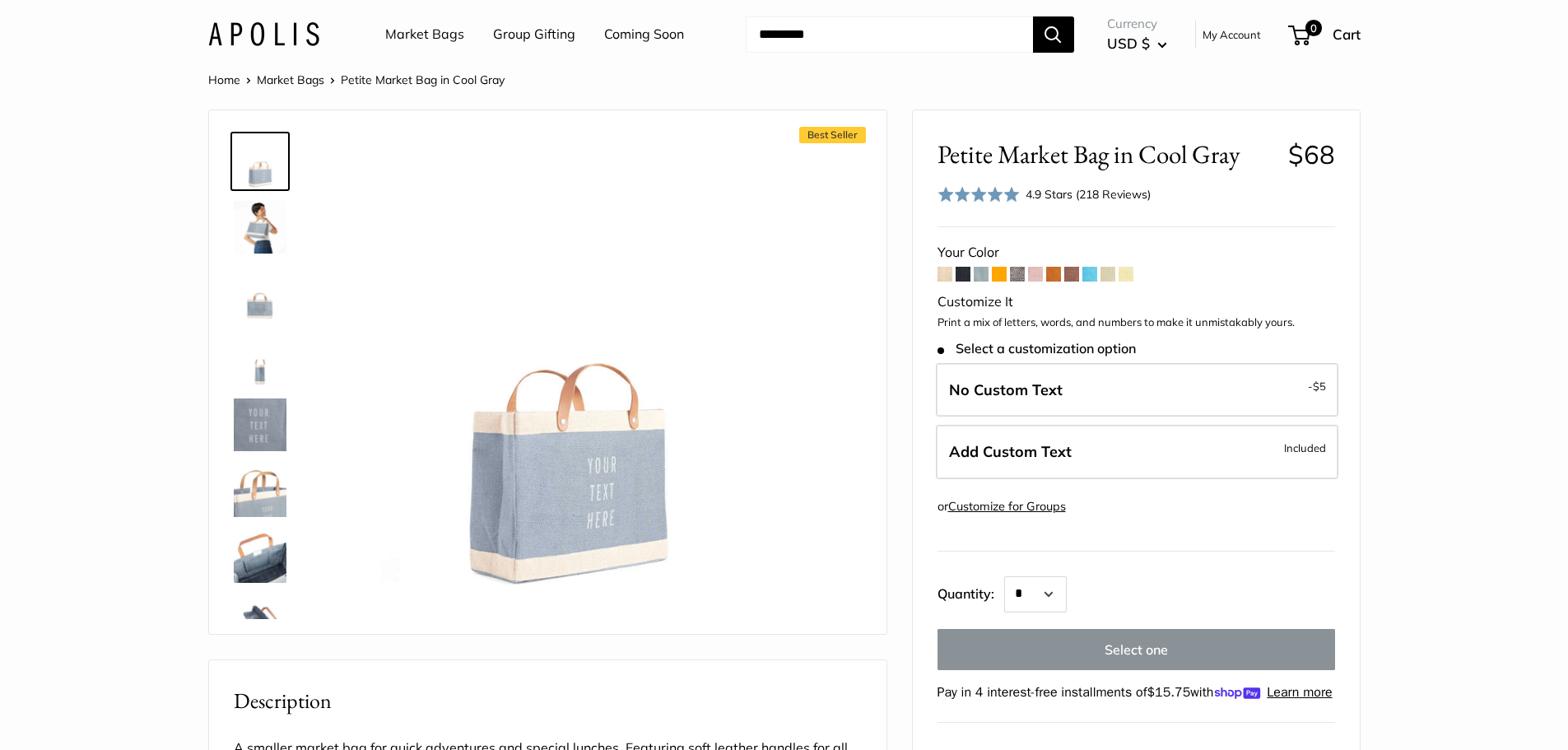 click at bounding box center [1126, 274] 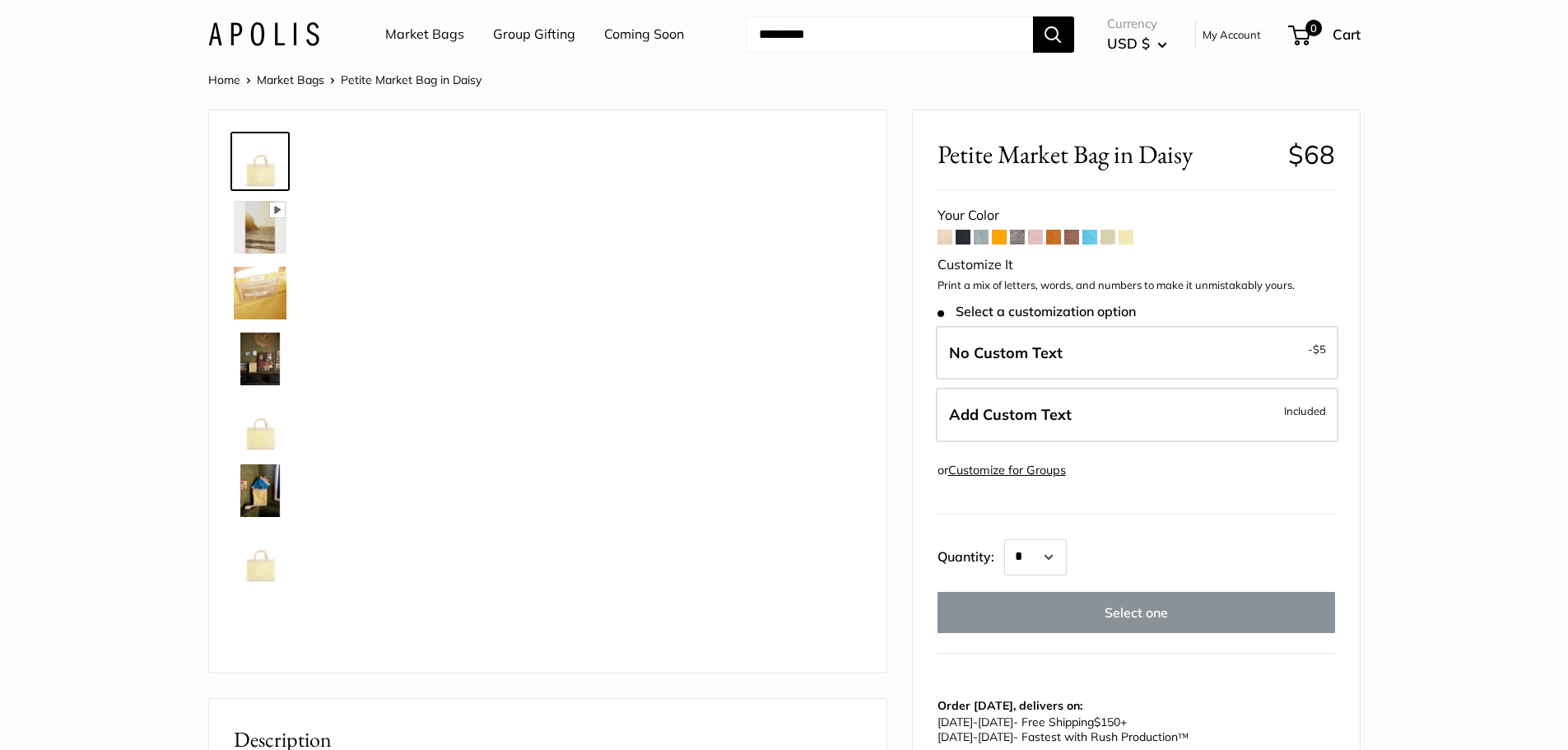 scroll, scrollTop: 0, scrollLeft: 0, axis: both 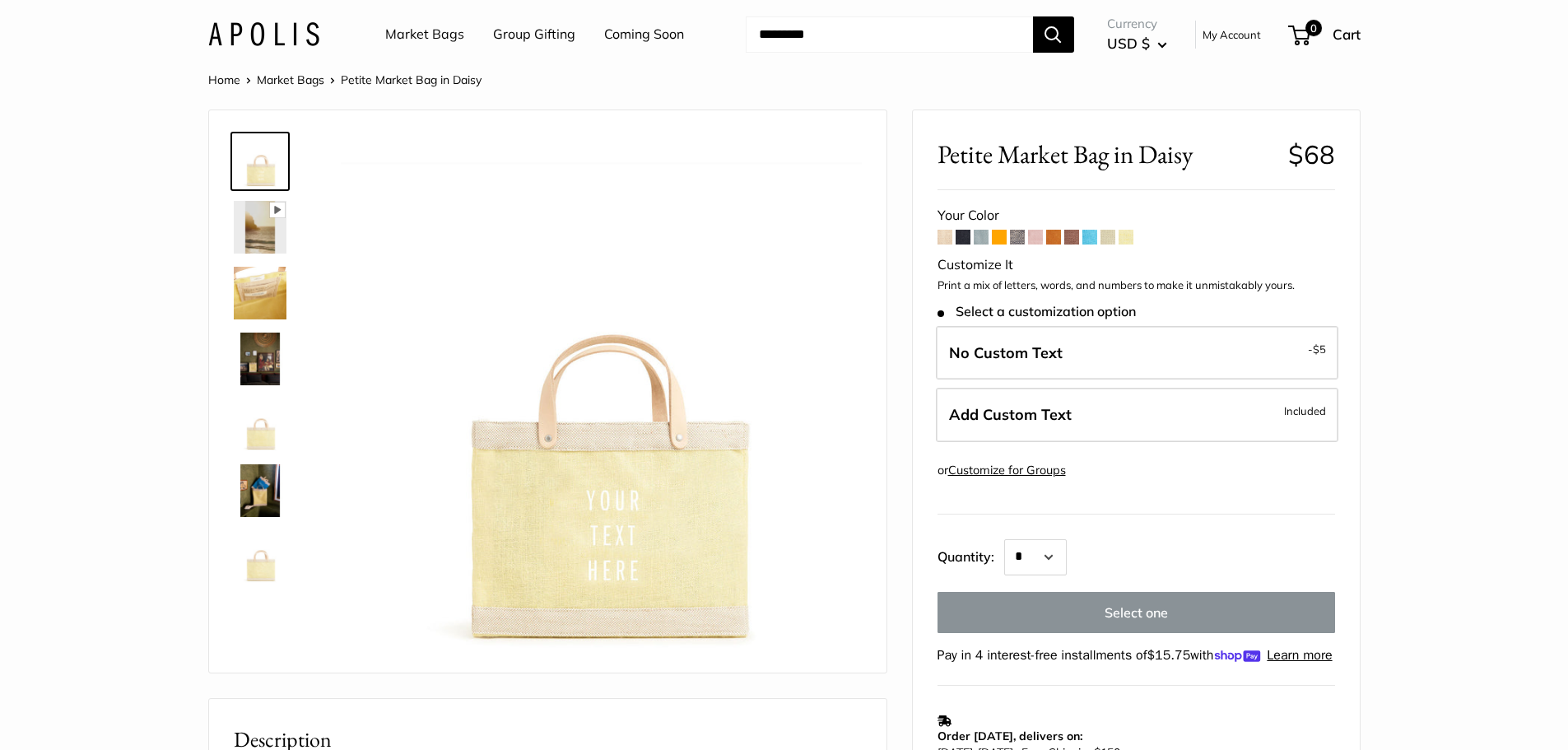 click at bounding box center [1108, 237] 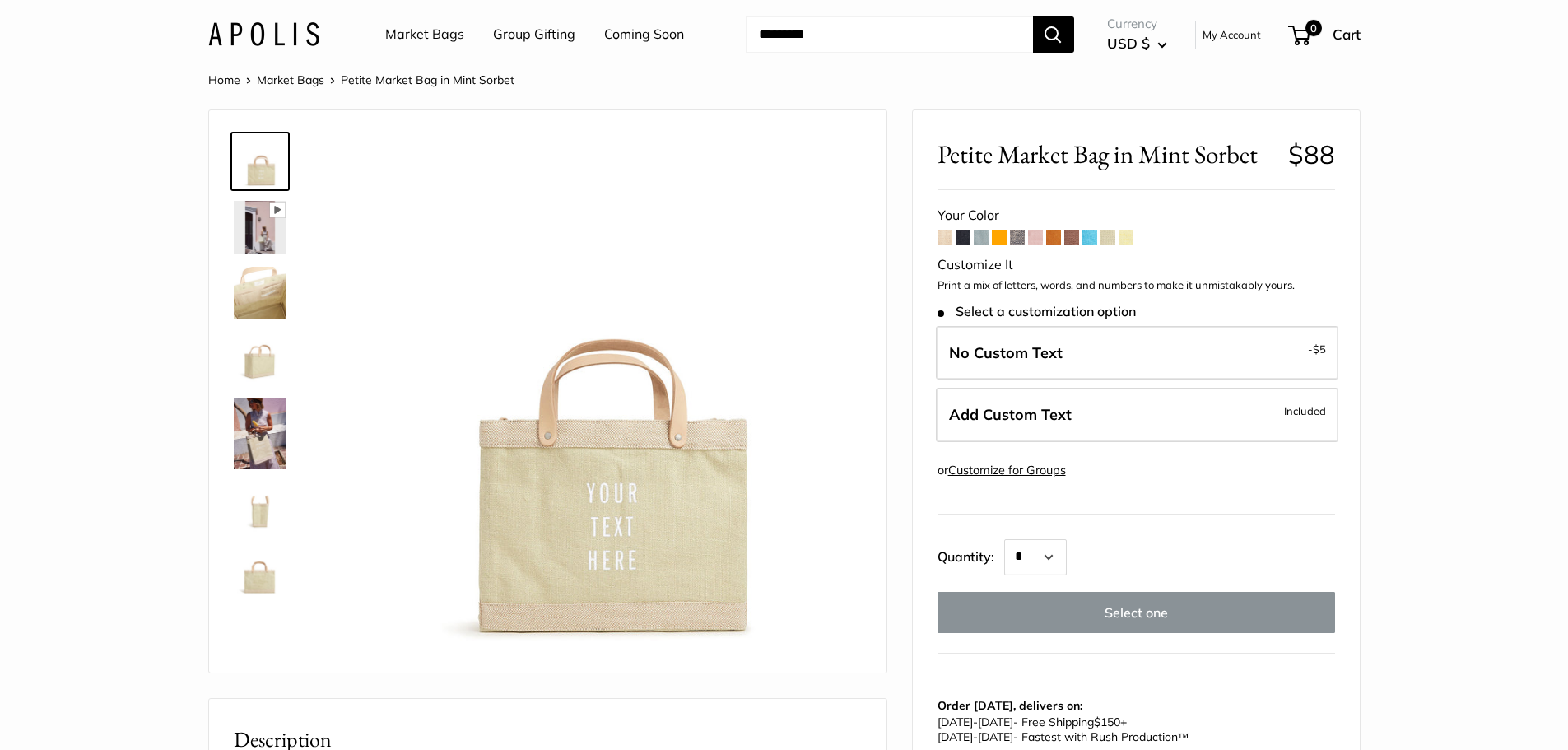 scroll, scrollTop: 0, scrollLeft: 0, axis: both 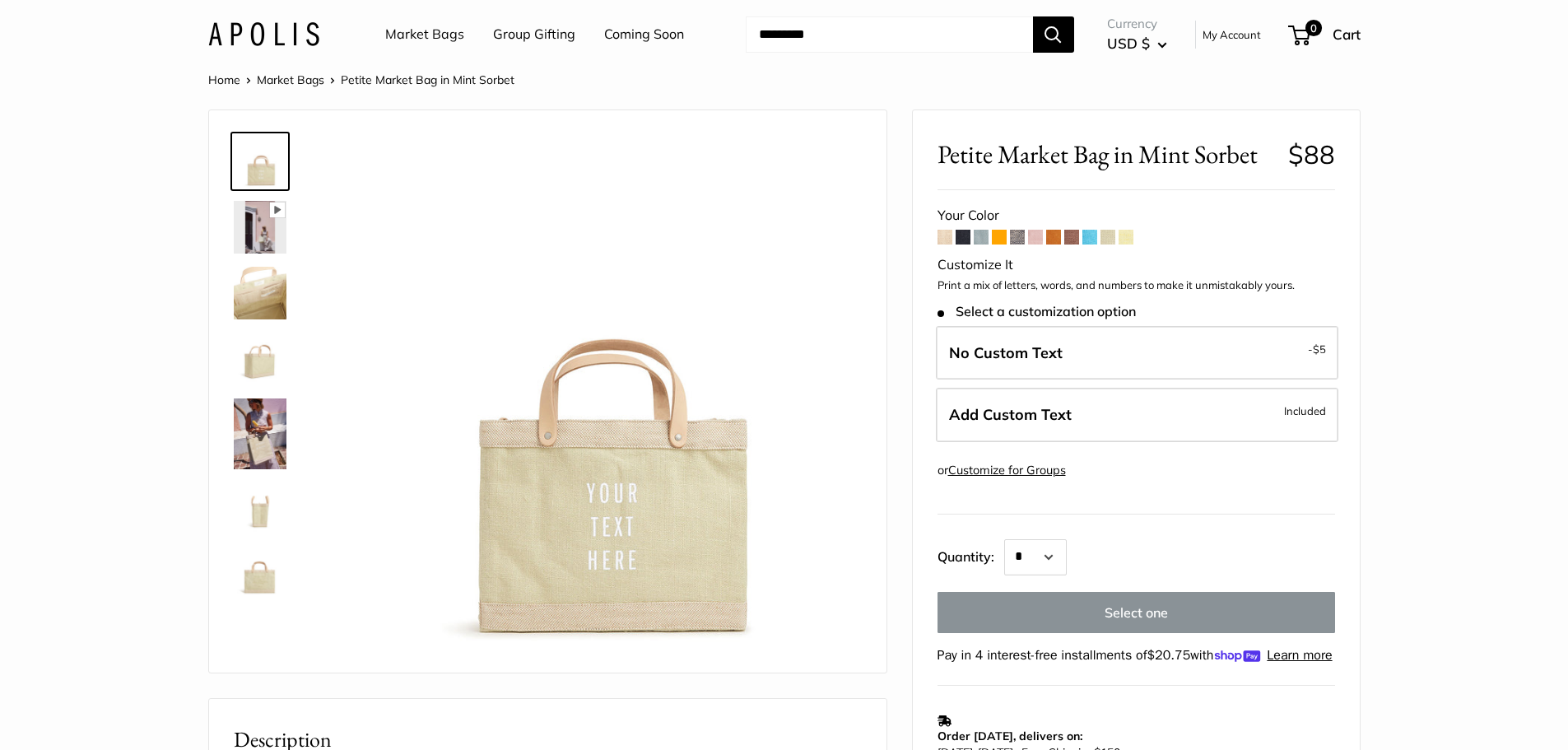 click at bounding box center (1072, 237) 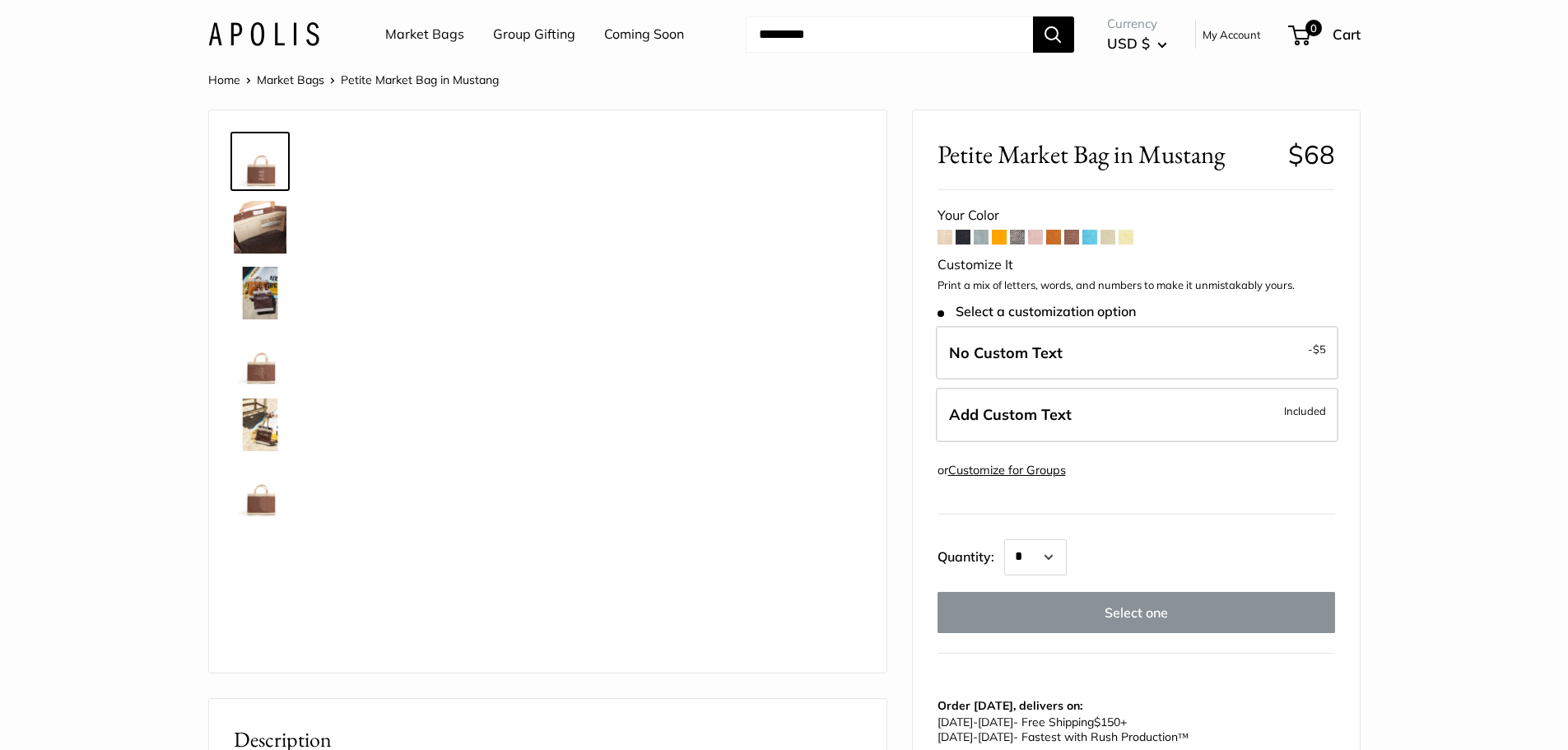 scroll, scrollTop: 0, scrollLeft: 0, axis: both 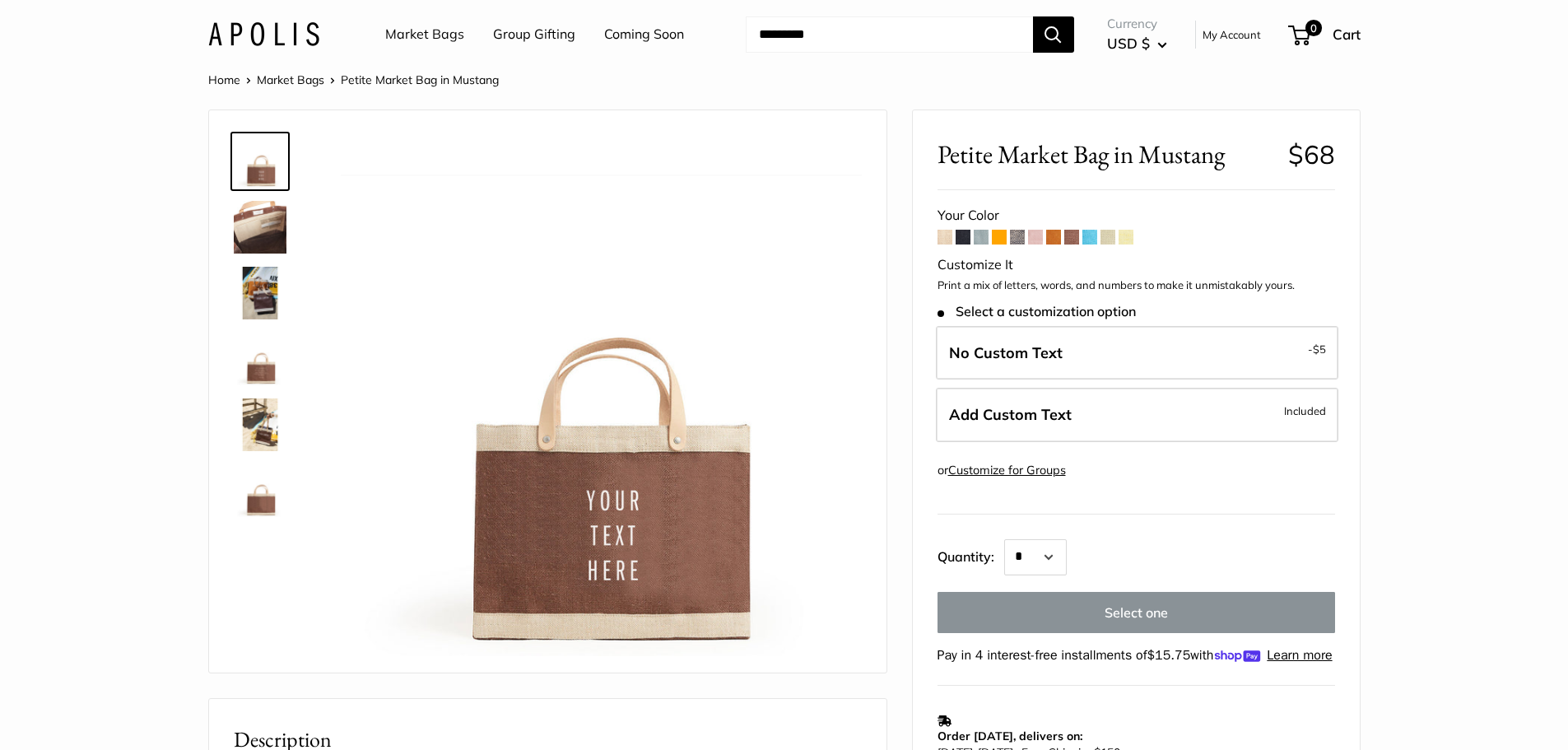 click at bounding box center [1054, 237] 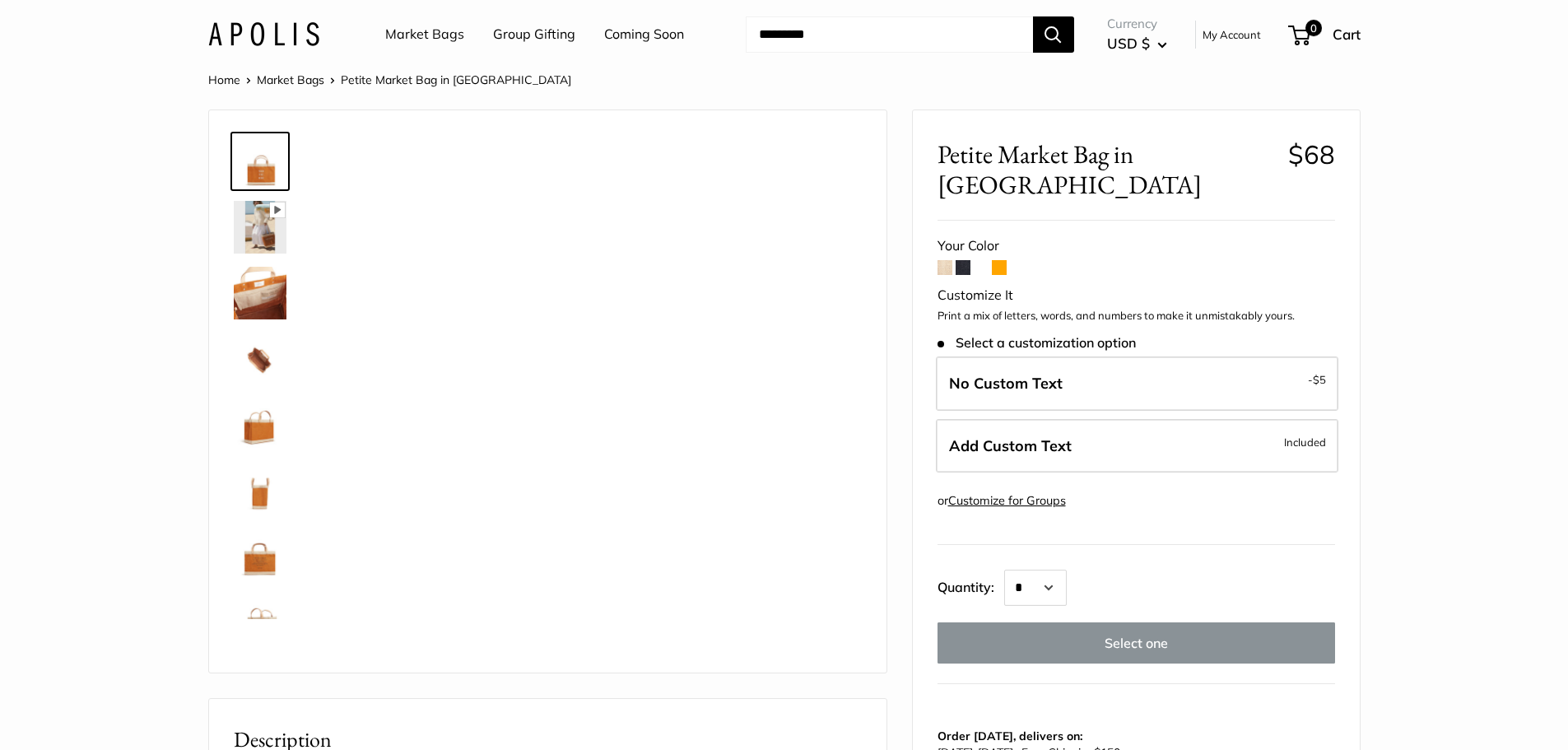 scroll, scrollTop: 0, scrollLeft: 0, axis: both 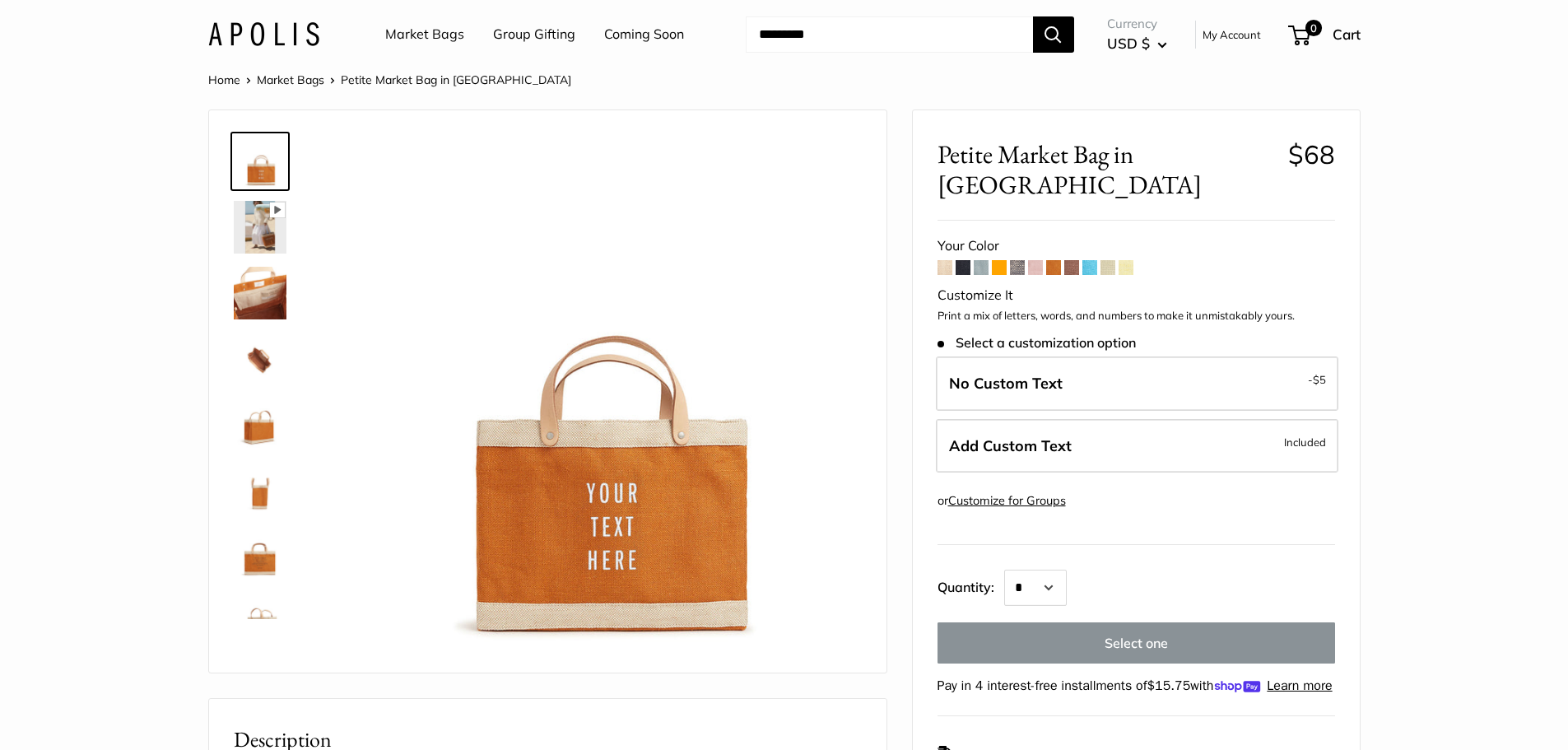 click at bounding box center [945, 268] 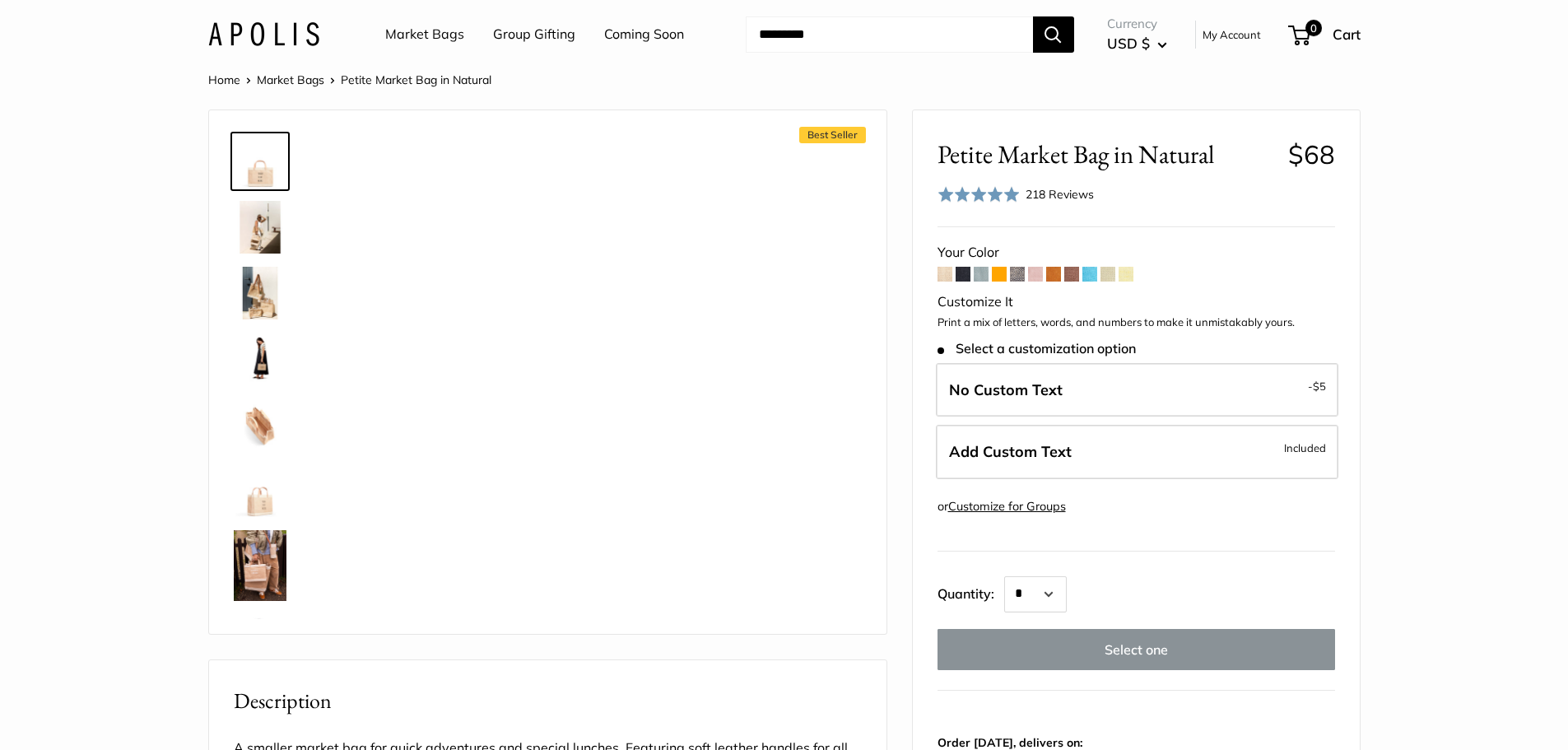 scroll, scrollTop: 0, scrollLeft: 0, axis: both 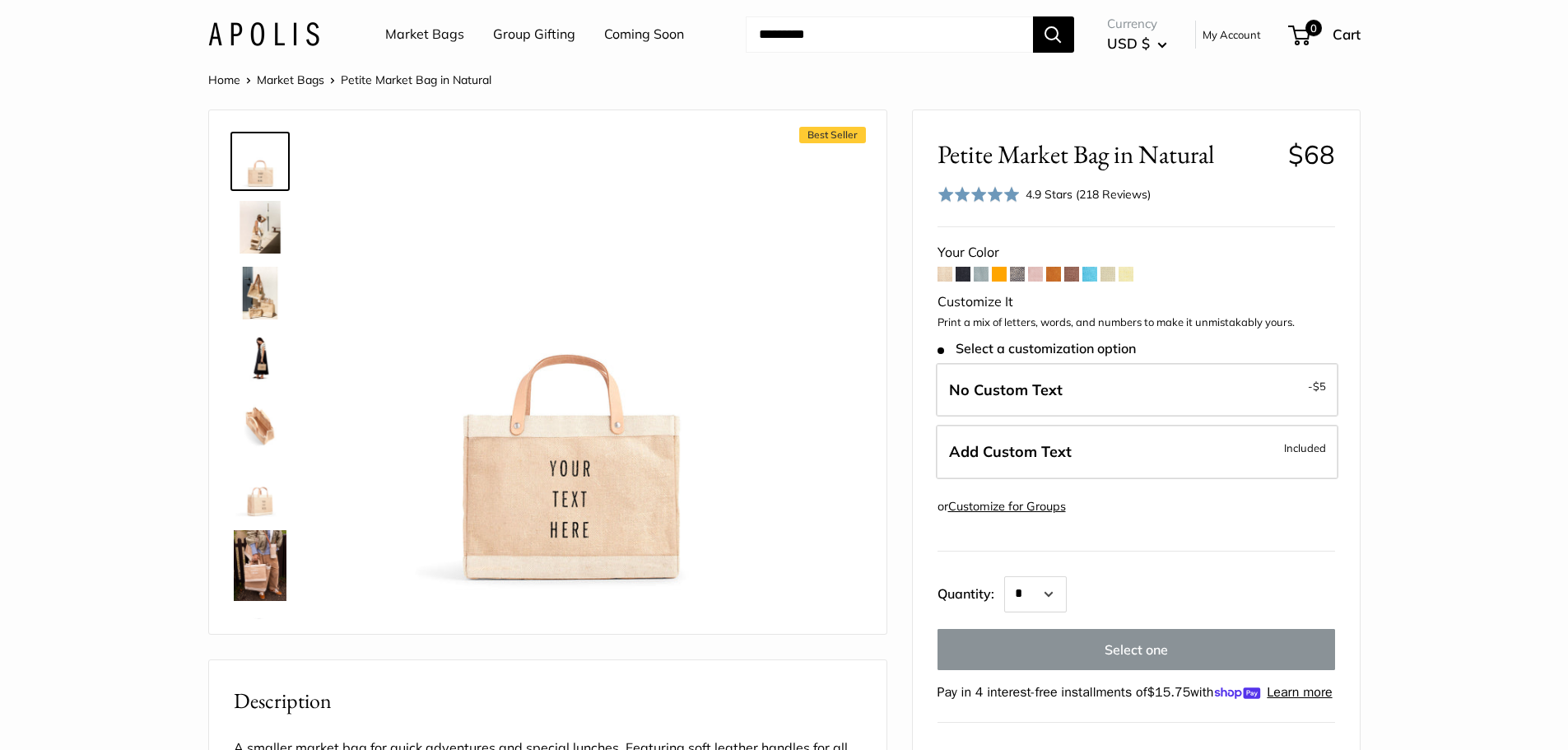 click at bounding box center (999, 274) 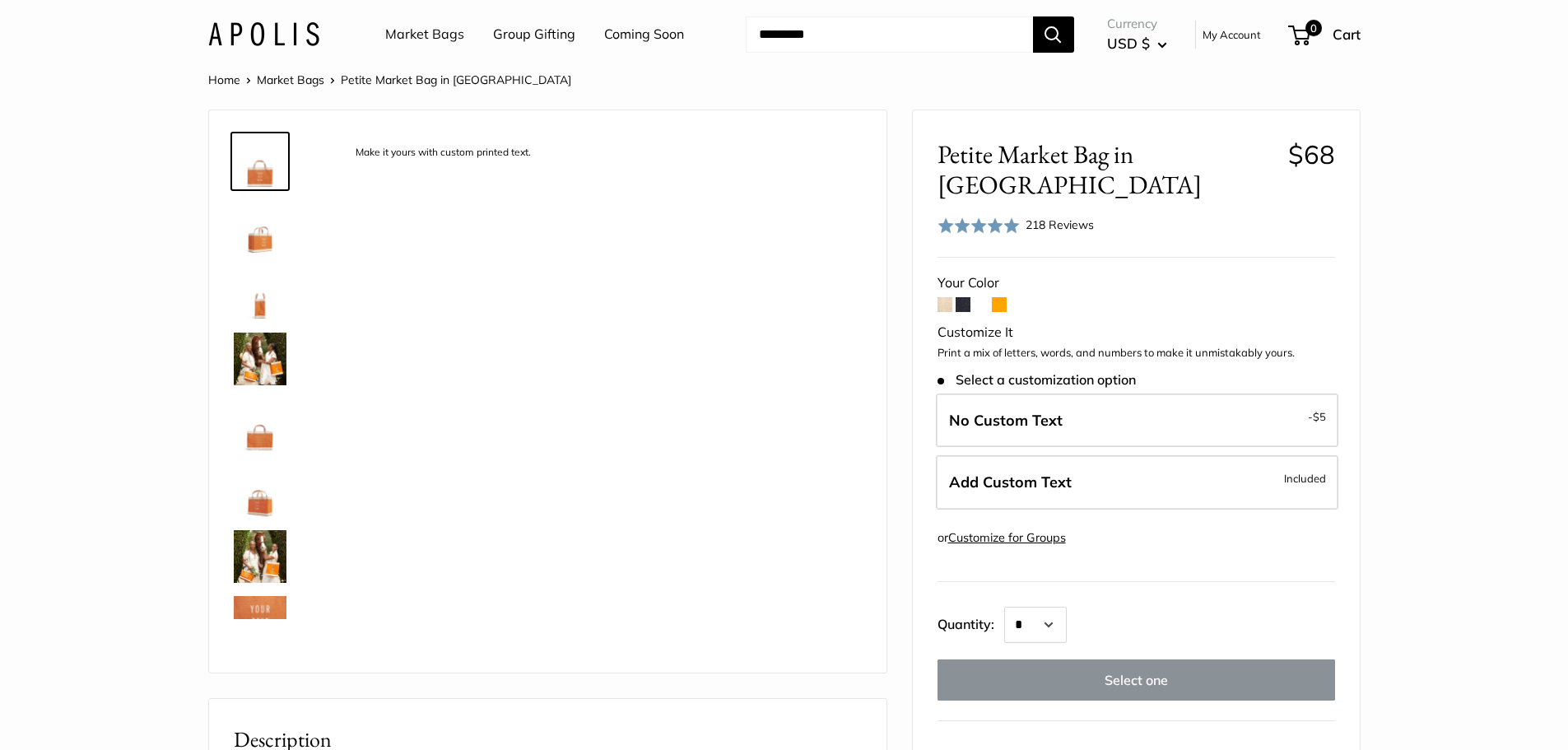 scroll, scrollTop: 0, scrollLeft: 0, axis: both 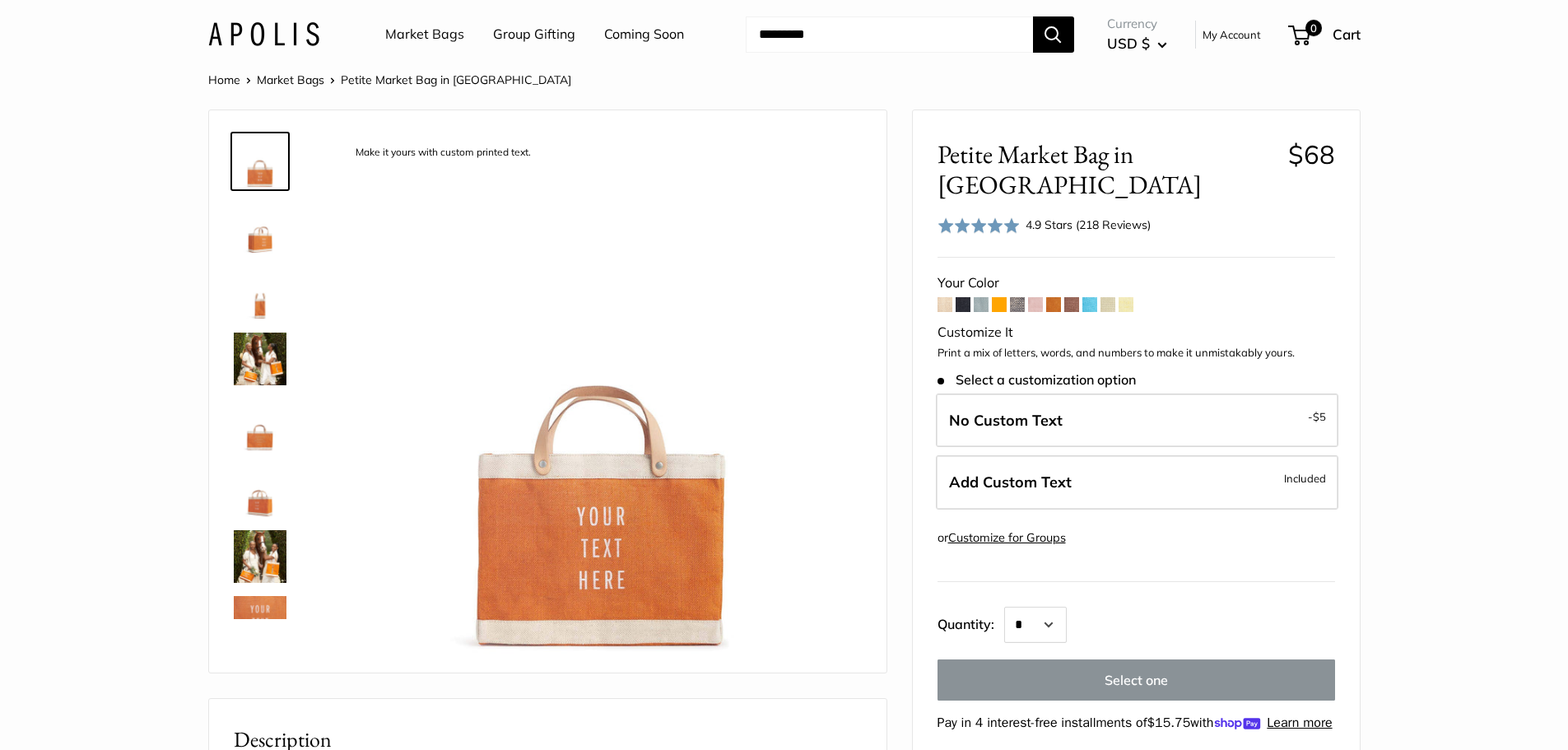 click at bounding box center [981, 305] 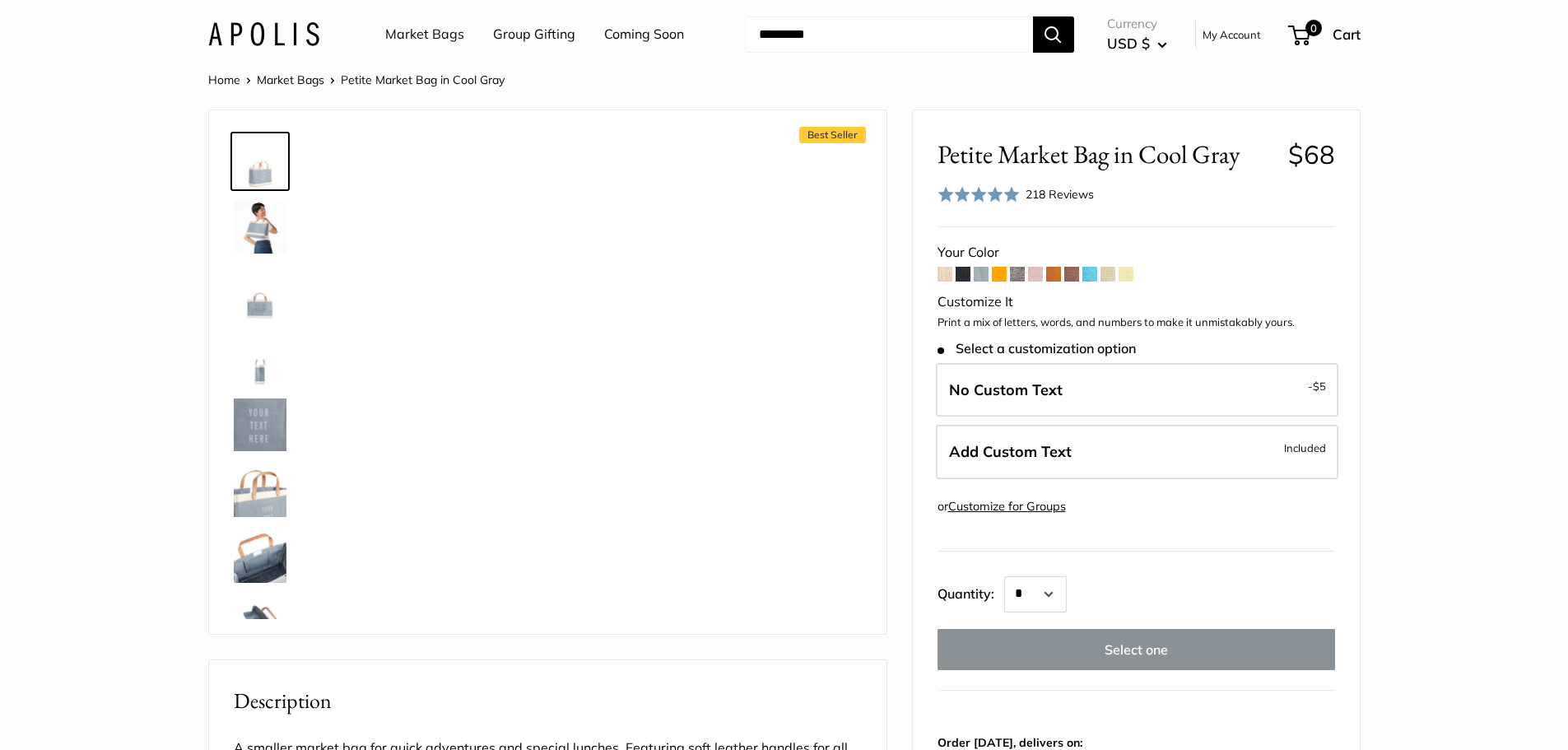 scroll, scrollTop: 0, scrollLeft: 0, axis: both 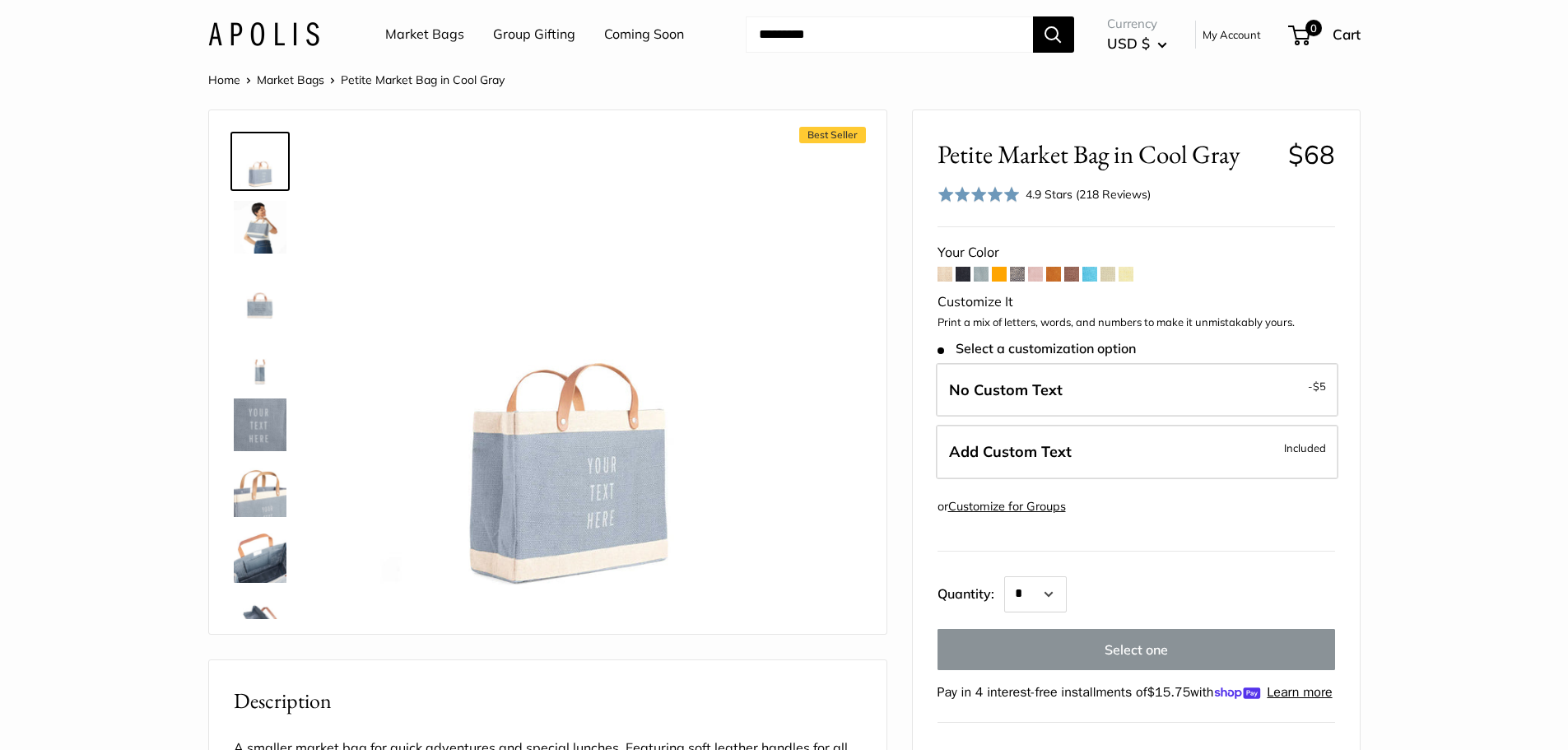click at bounding box center [260, 491] 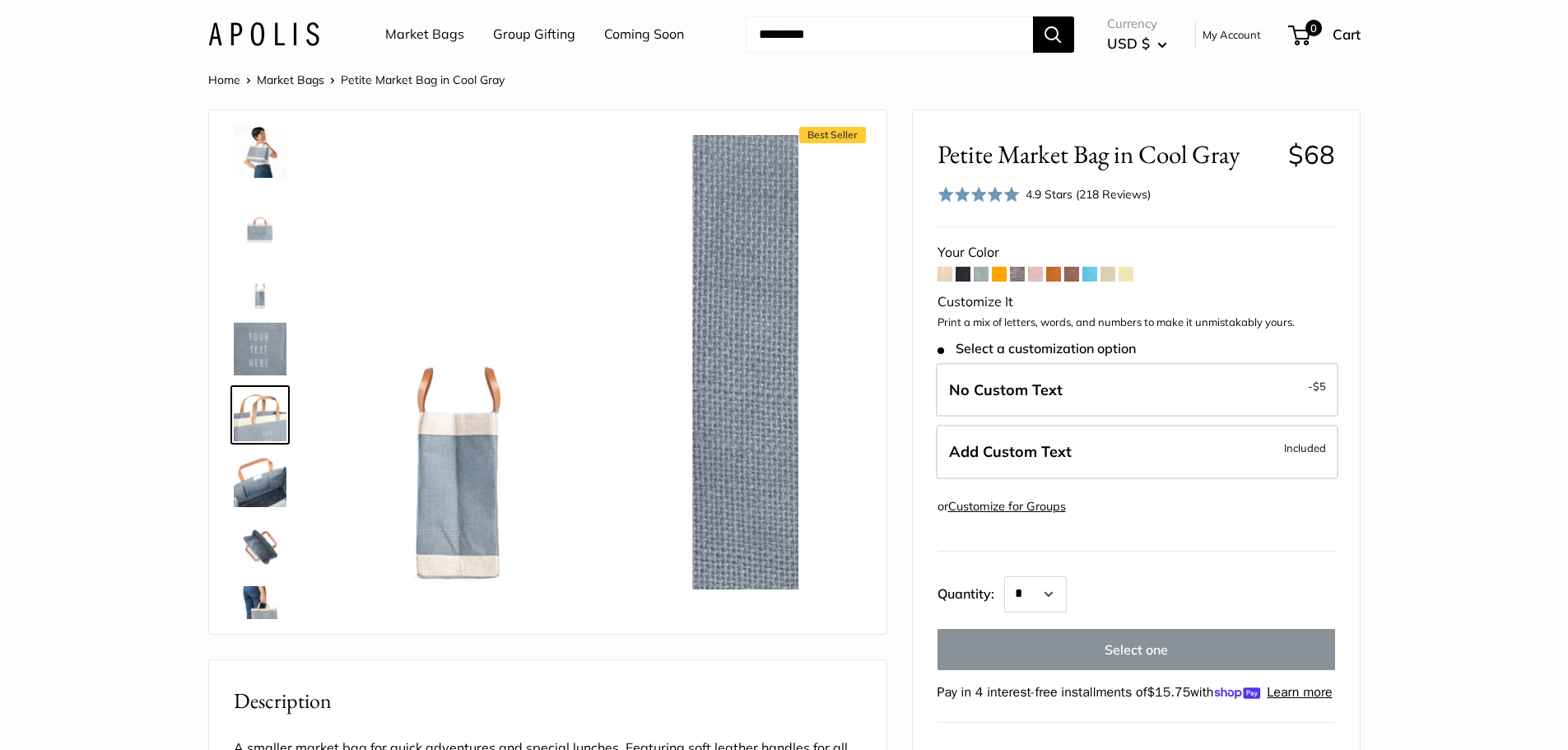 scroll, scrollTop: 117, scrollLeft: 0, axis: vertical 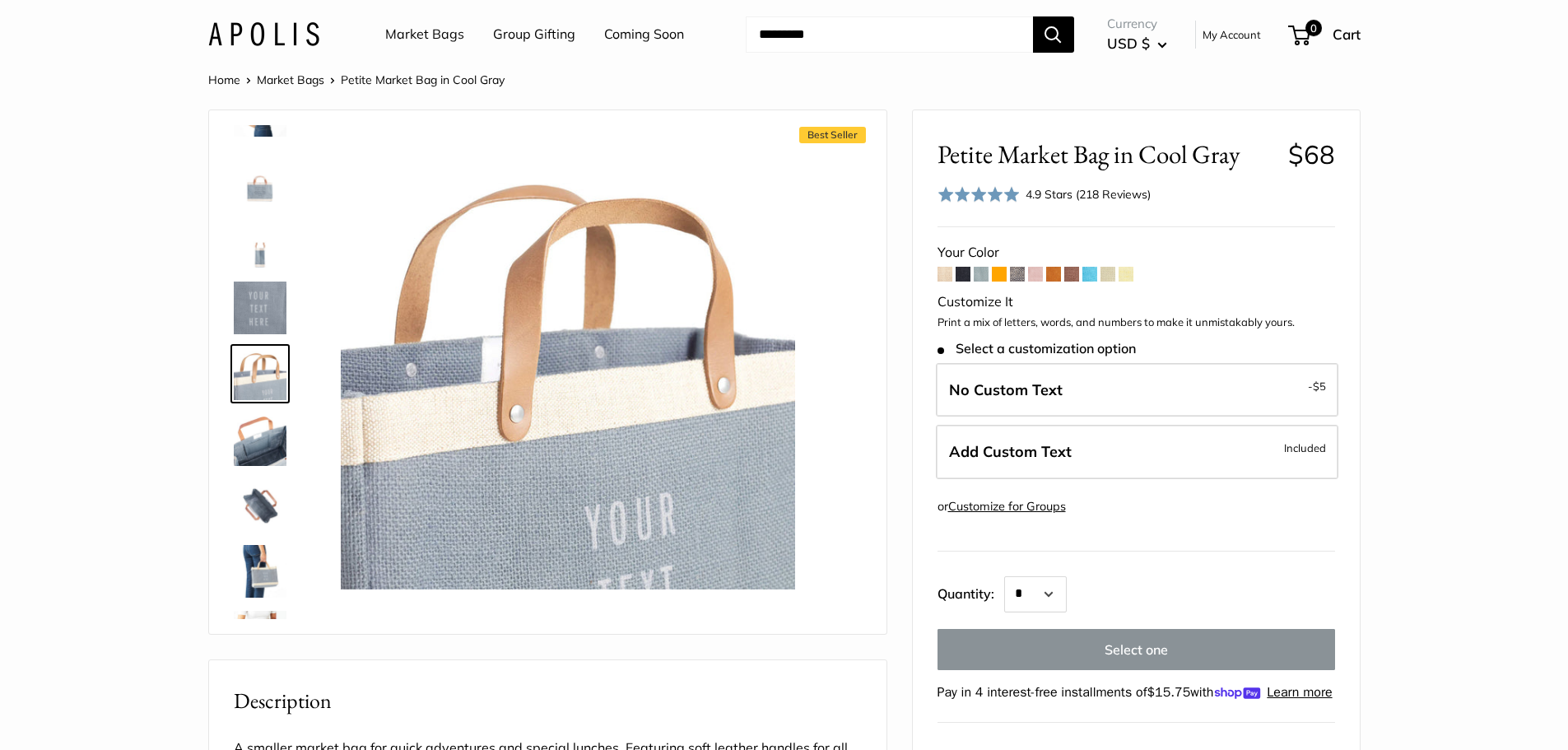 click at bounding box center [260, 176] 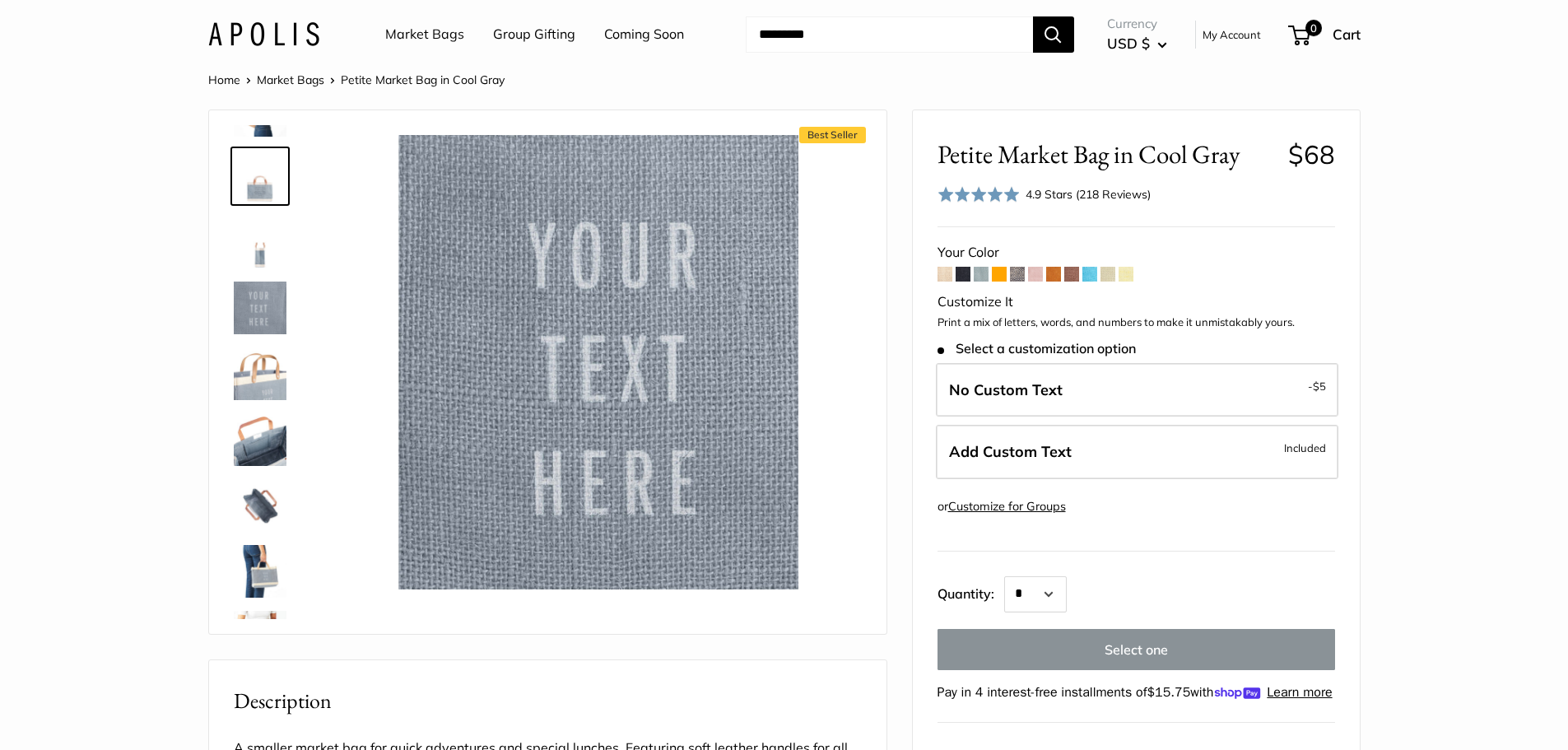scroll, scrollTop: 0, scrollLeft: 0, axis: both 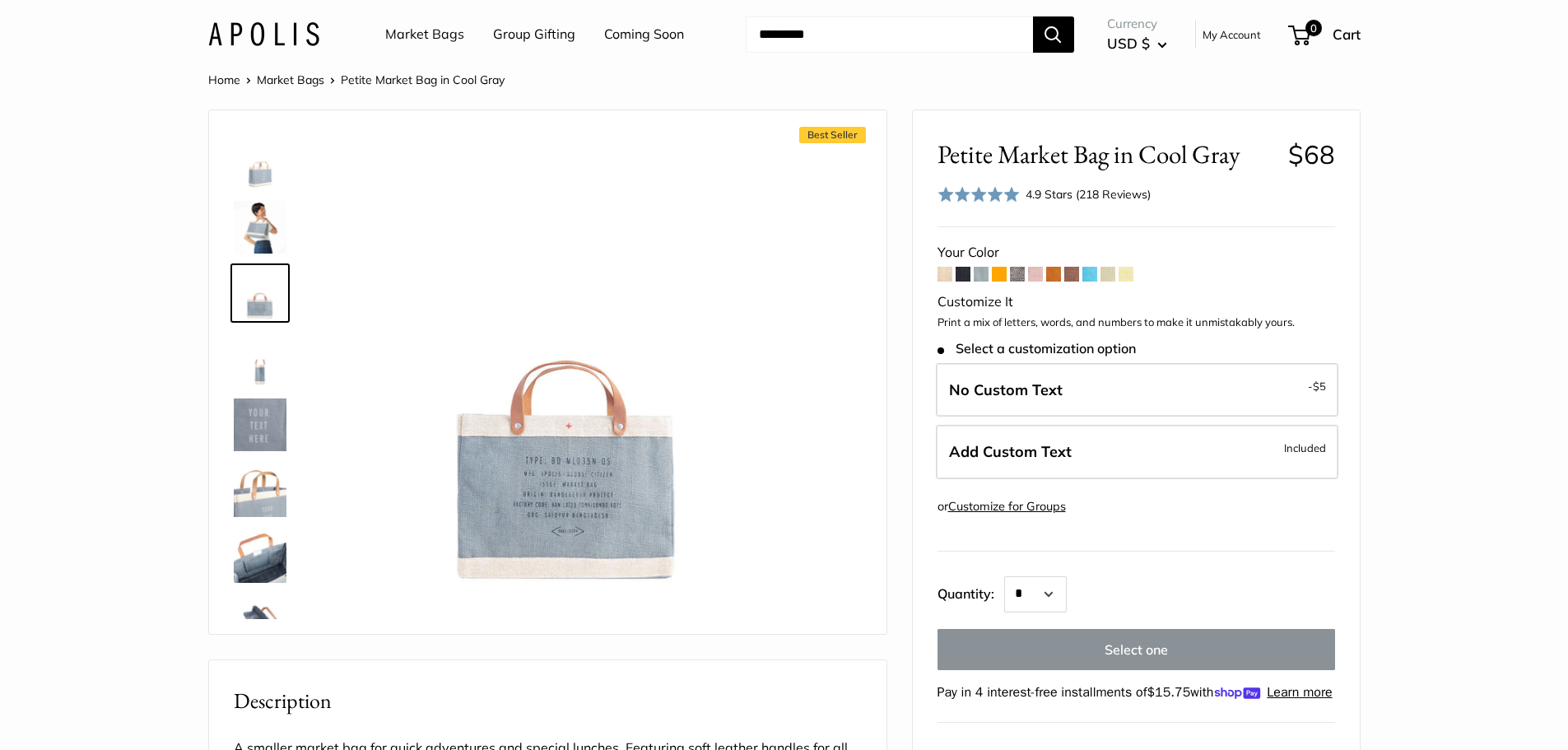 click at bounding box center (260, 227) 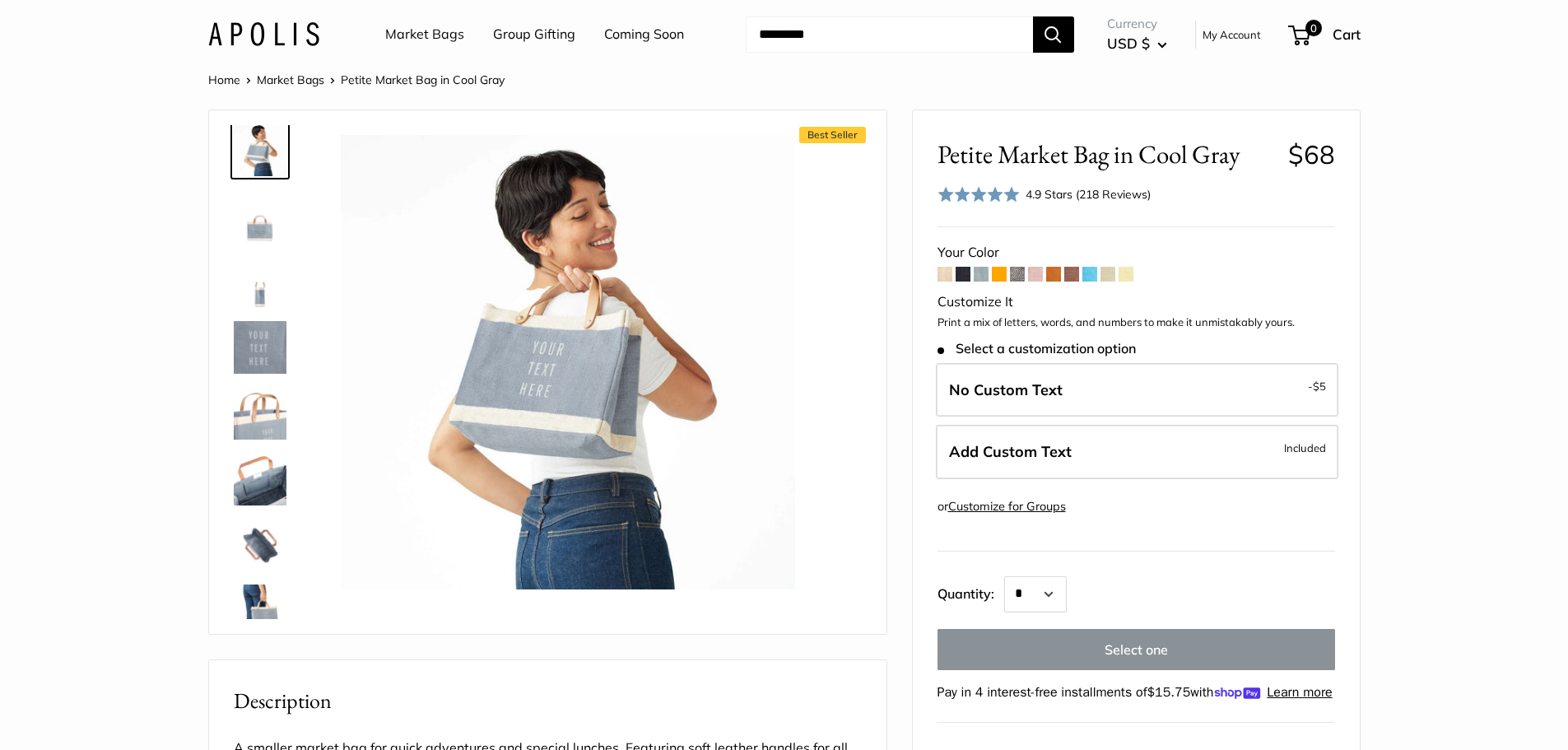 scroll, scrollTop: 0, scrollLeft: 0, axis: both 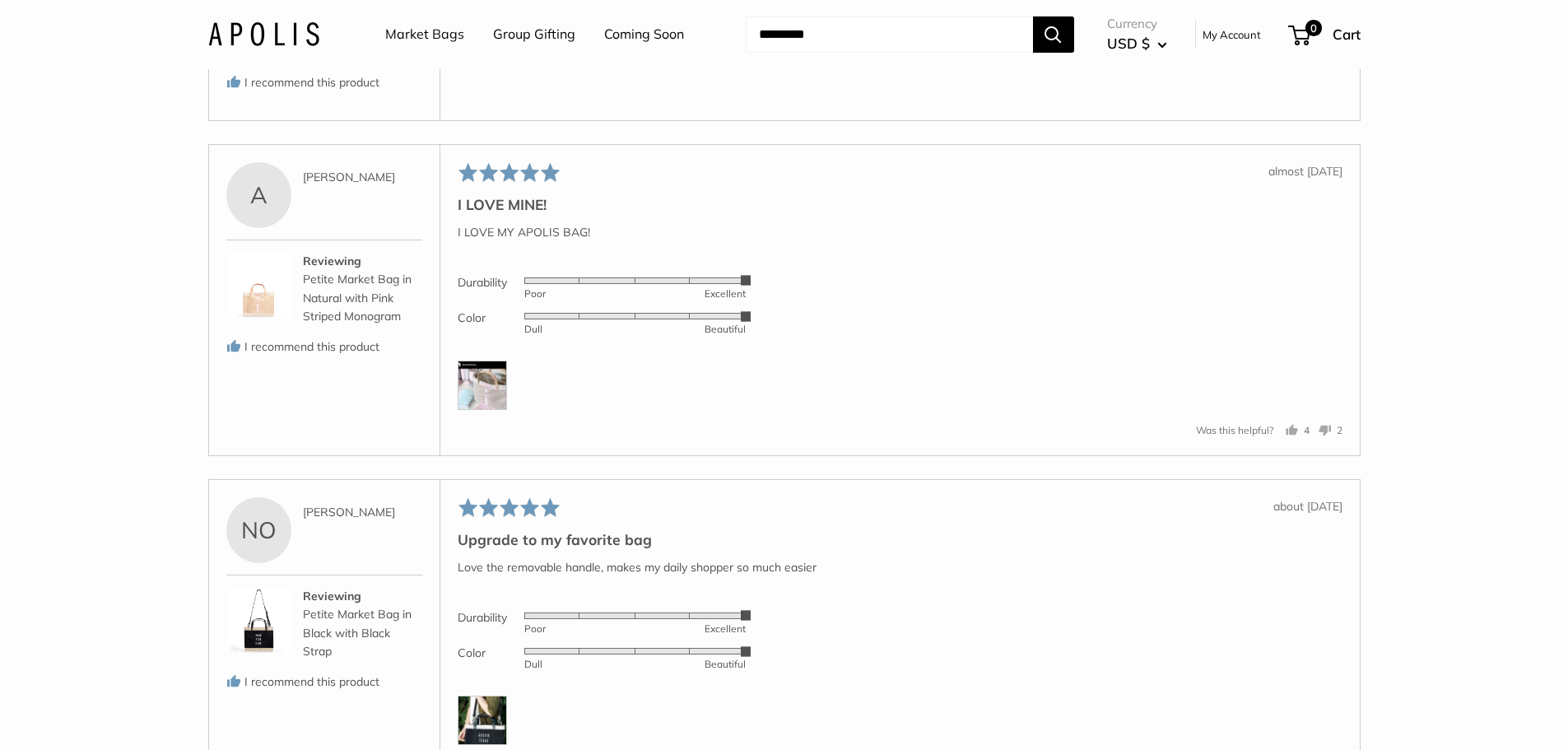 click on "Home
Market Bags
Petite Market Bag in Cool Gray
Best Seller" at bounding box center [784, -1386] 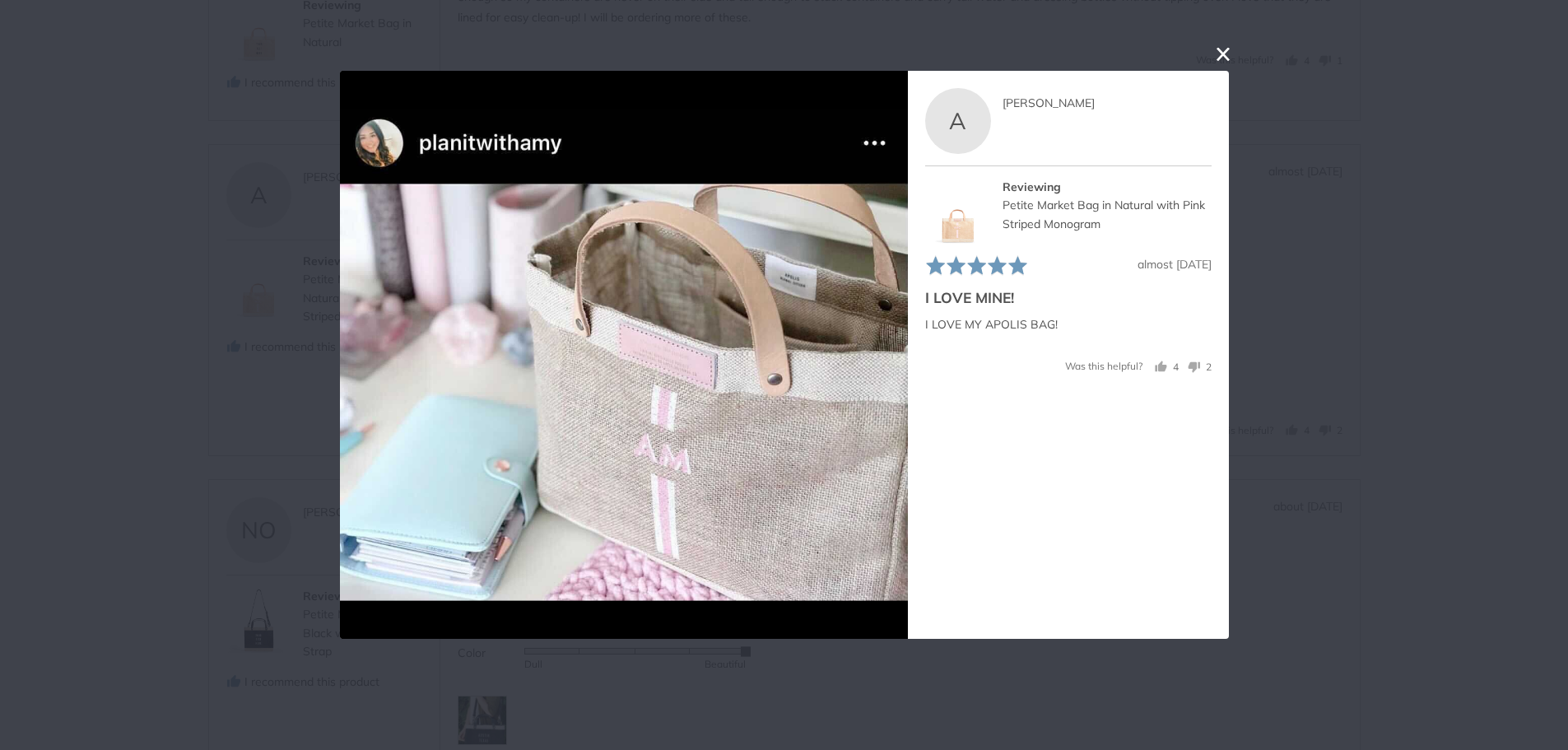 click on "User-Uploaded Media Gallery
A
[PERSON_NAME]
Reviewed by [PERSON_NAME]
Reviewing
Petite Market Bag in Natural with Pink Striped Monogram
Review posted almost [DATE]
Rated 5 out of 5
I LOVE MINE!
I LOVE MY APOLIS BAG!
Was this helpful?
4   people voted yes
2   people voted no
Retry" at bounding box center (784, 375) 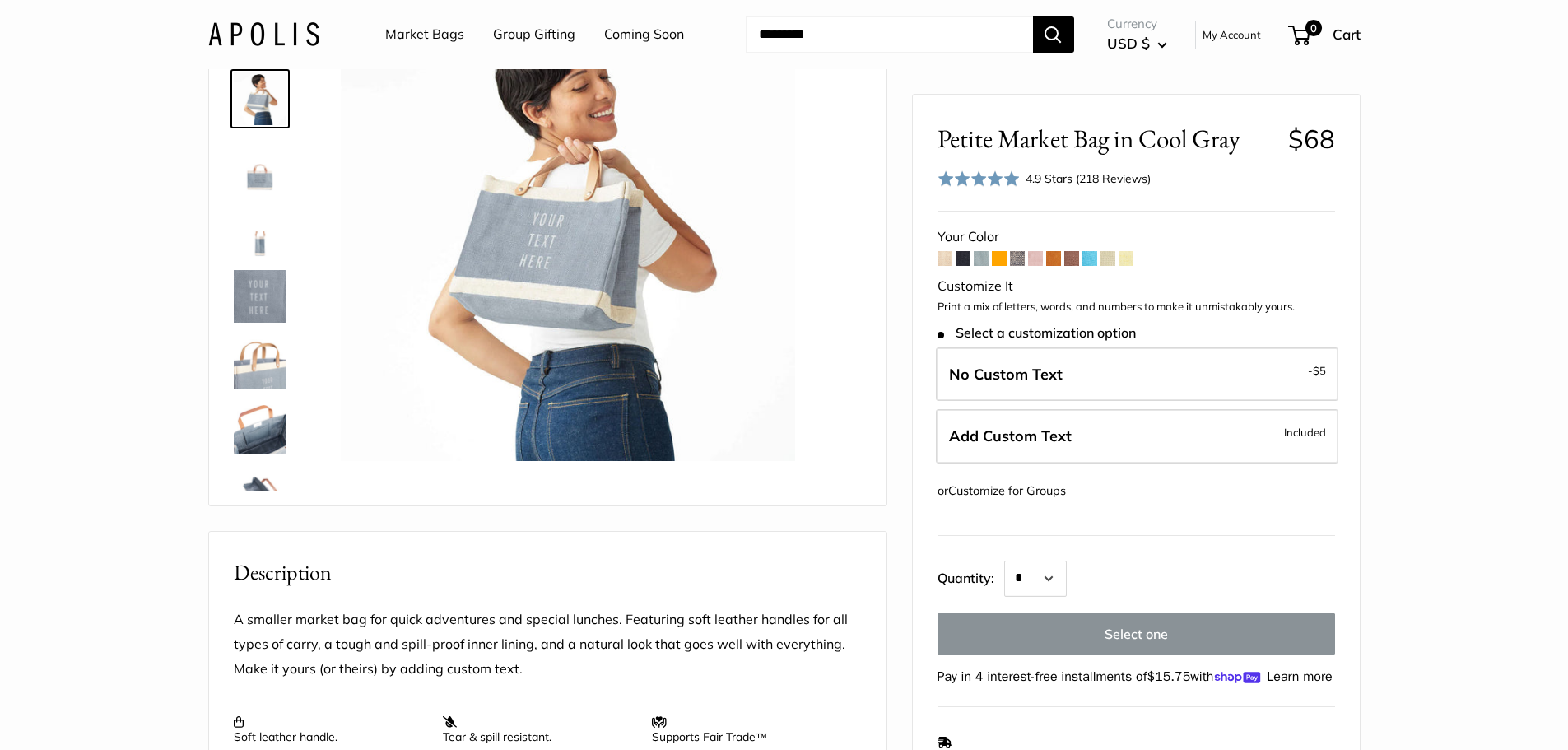scroll, scrollTop: 0, scrollLeft: 0, axis: both 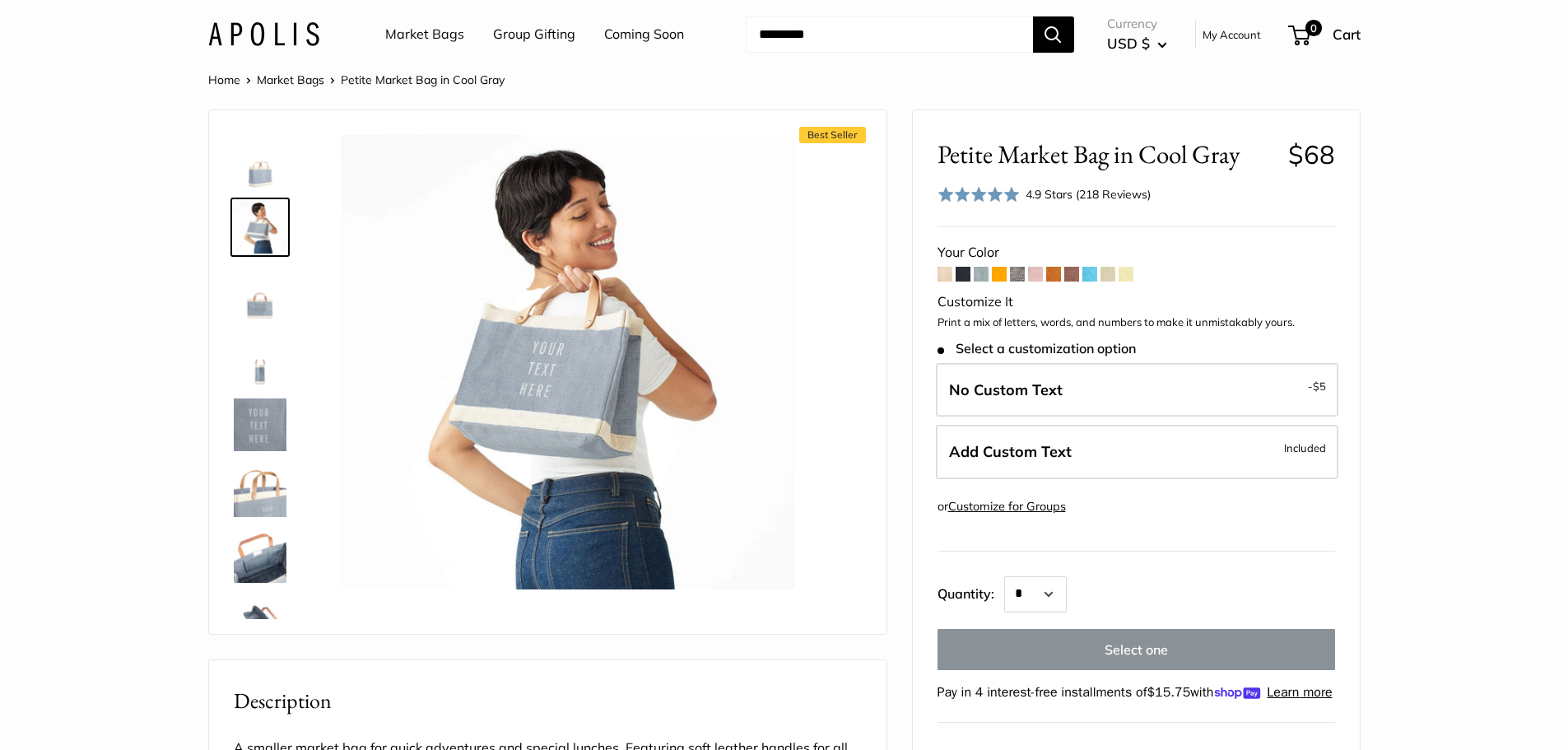 click on "Home
Market Bags
Petite Market Bag in Cool Gray
Best Seller" at bounding box center [784, 757] 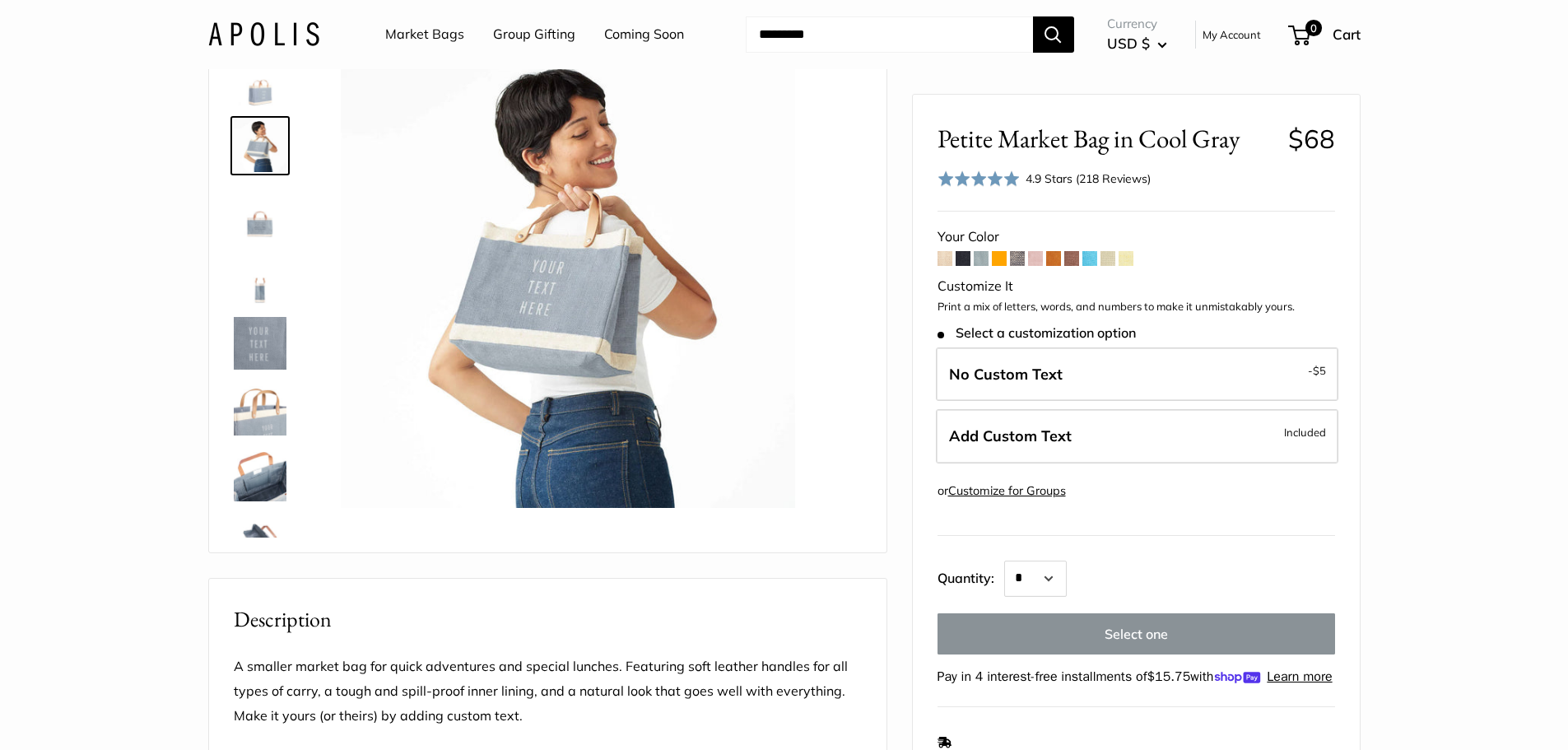 scroll, scrollTop: 0, scrollLeft: 0, axis: both 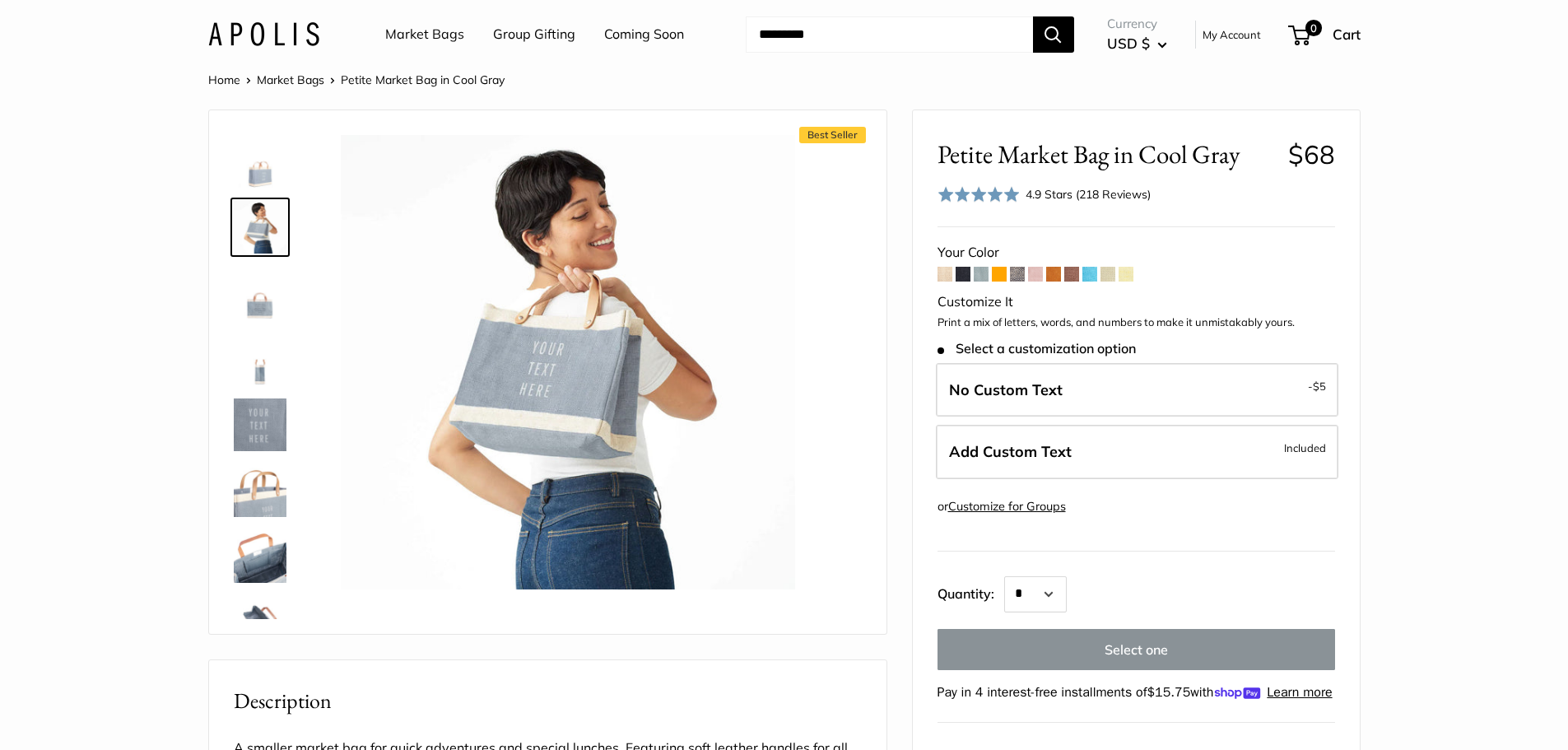 click on "Home
Market Bags
Petite Market Bag in Cool Gray
Best Seller" at bounding box center [784, 757] 